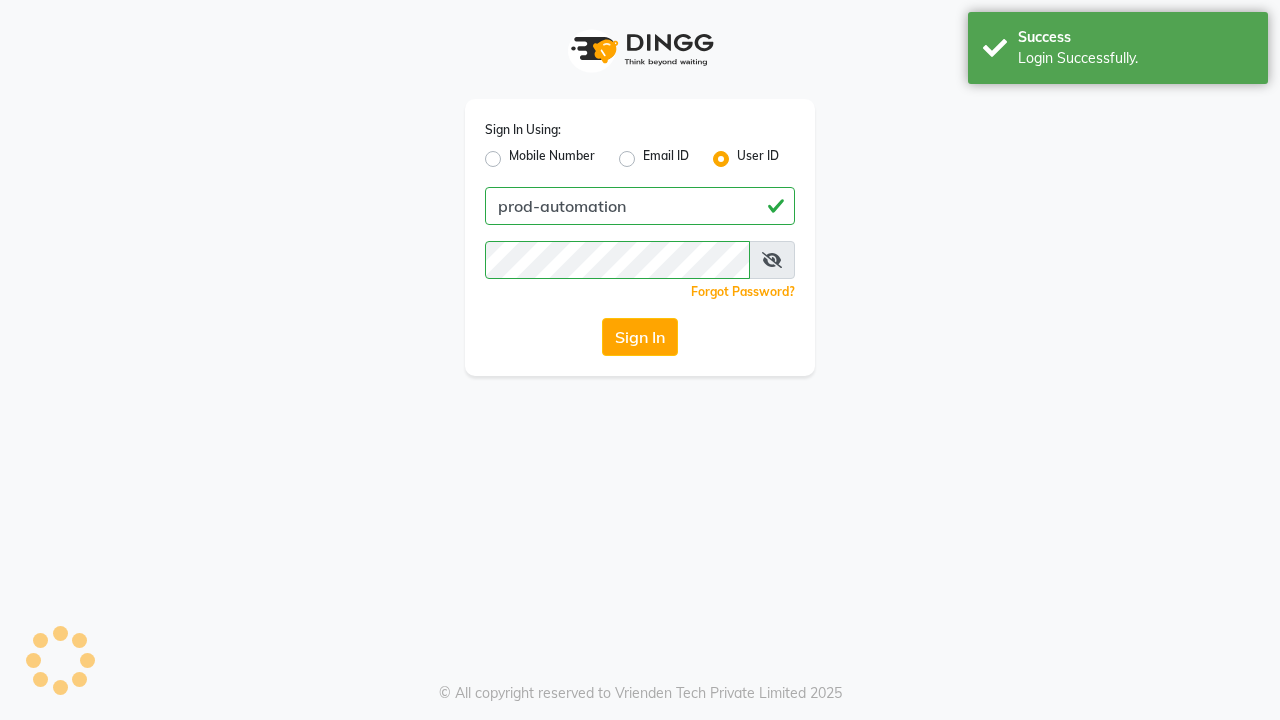scroll, scrollTop: 0, scrollLeft: 0, axis: both 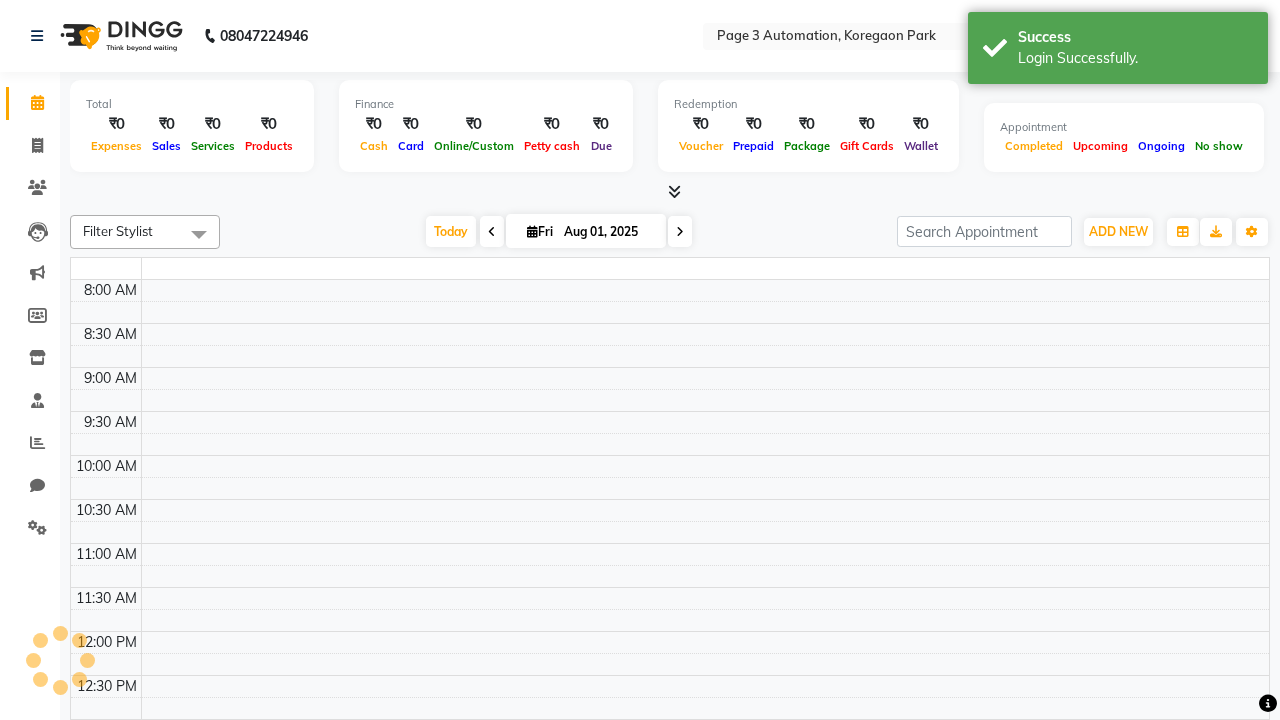 select on "en" 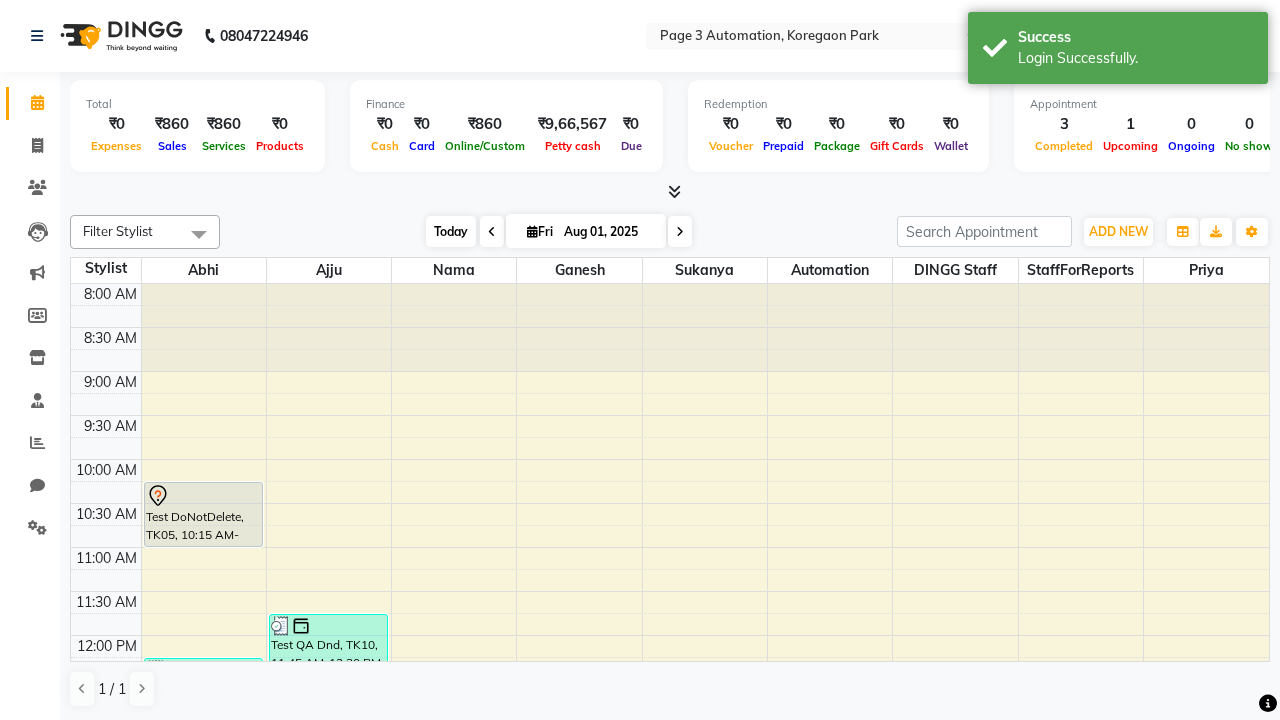 click on "Today" at bounding box center (451, 231) 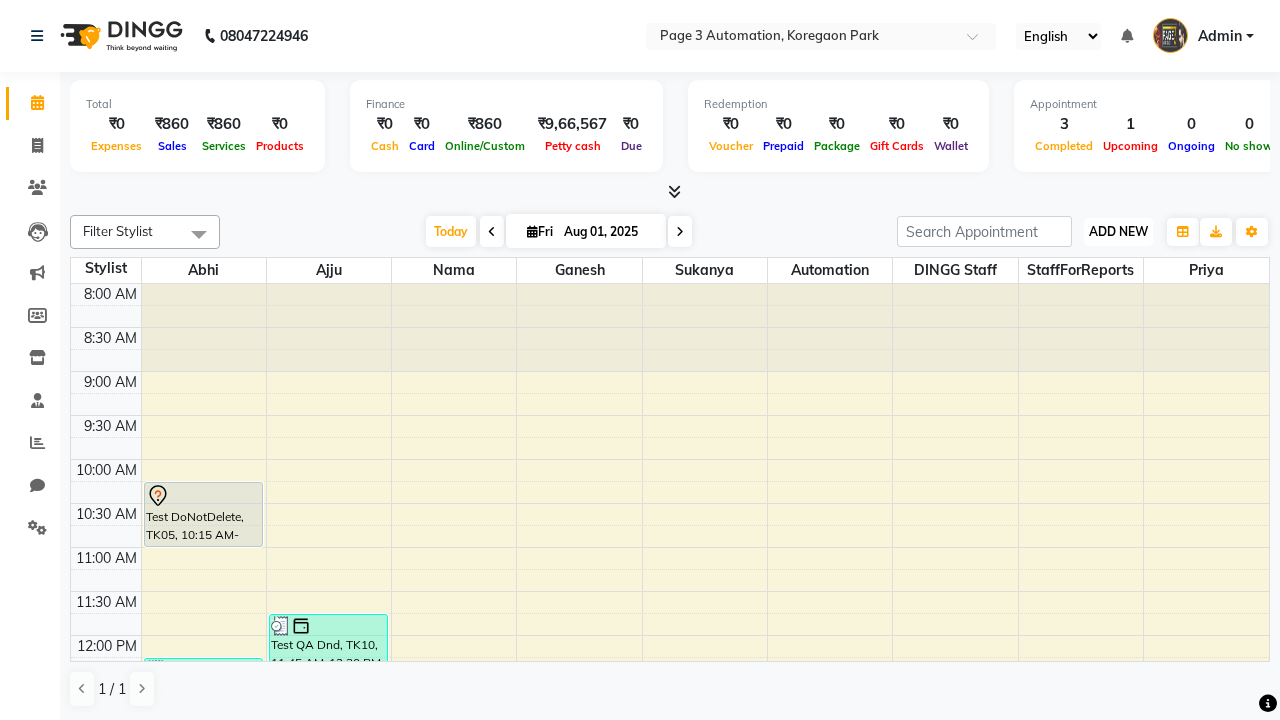 click on "ADD NEW" at bounding box center (1118, 231) 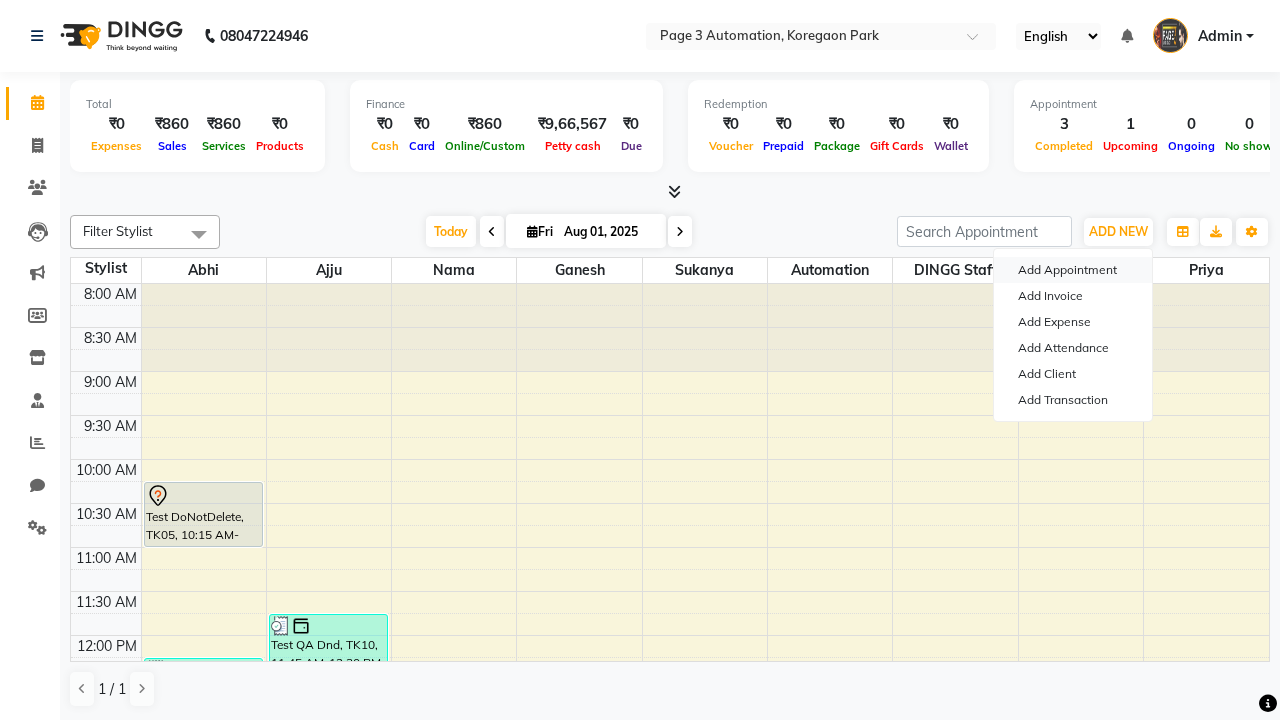 click on "Add Appointment" at bounding box center [1073, 270] 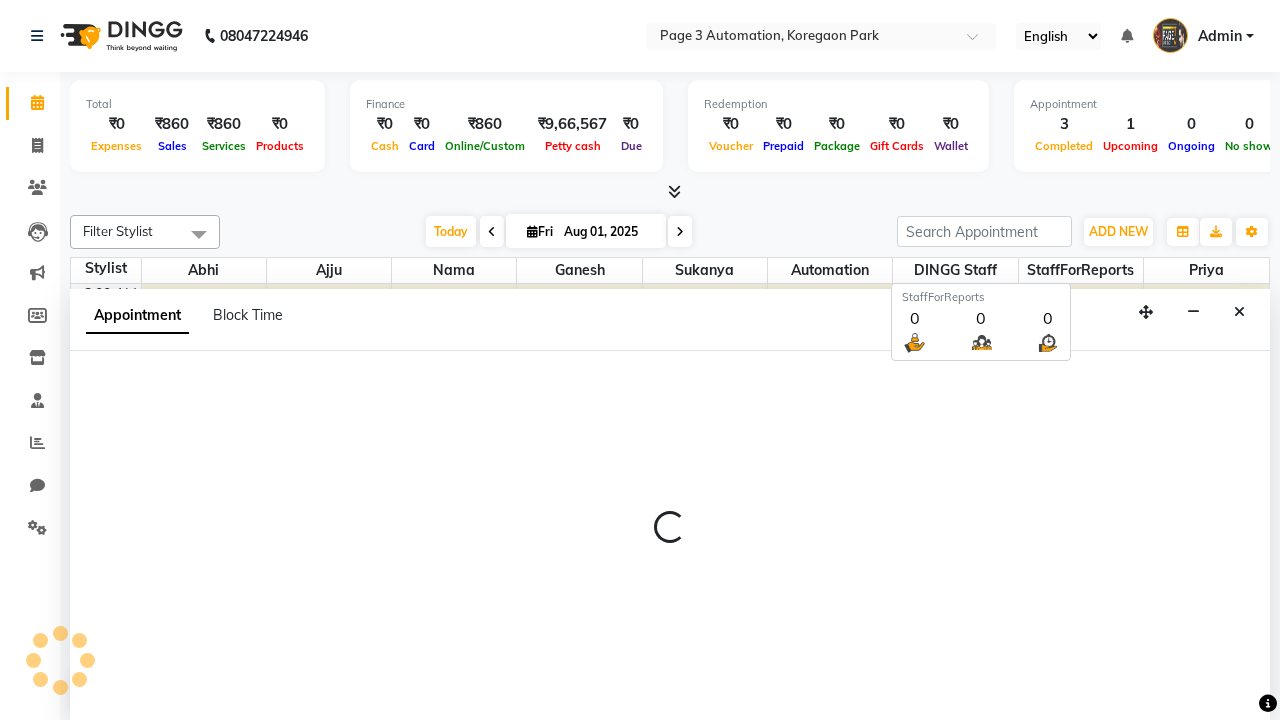 select on "tentative" 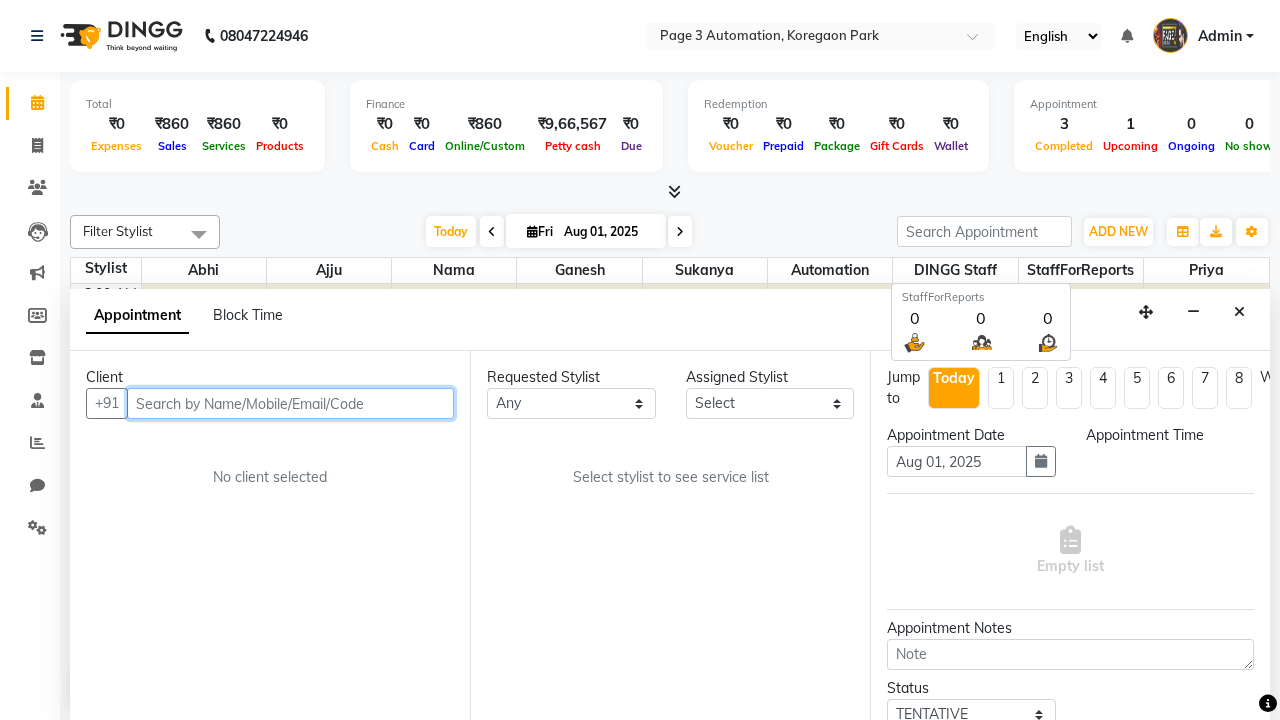 select on "540" 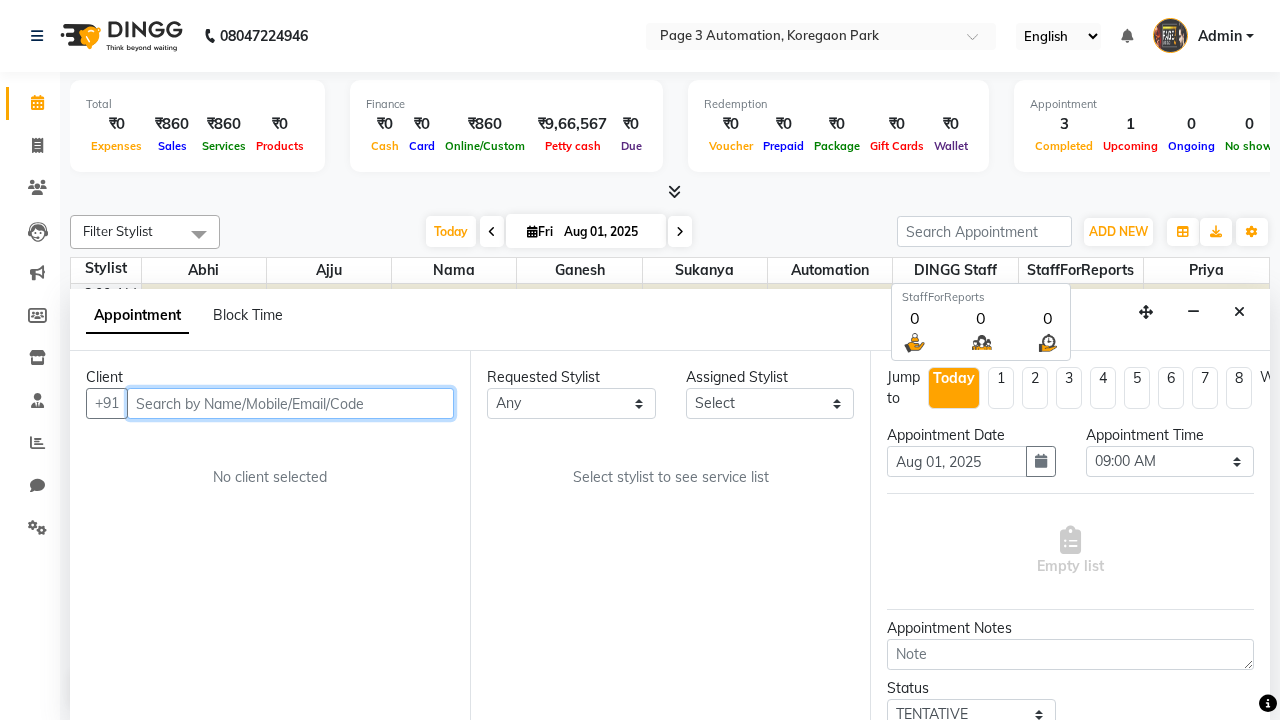 type on "8192346578" 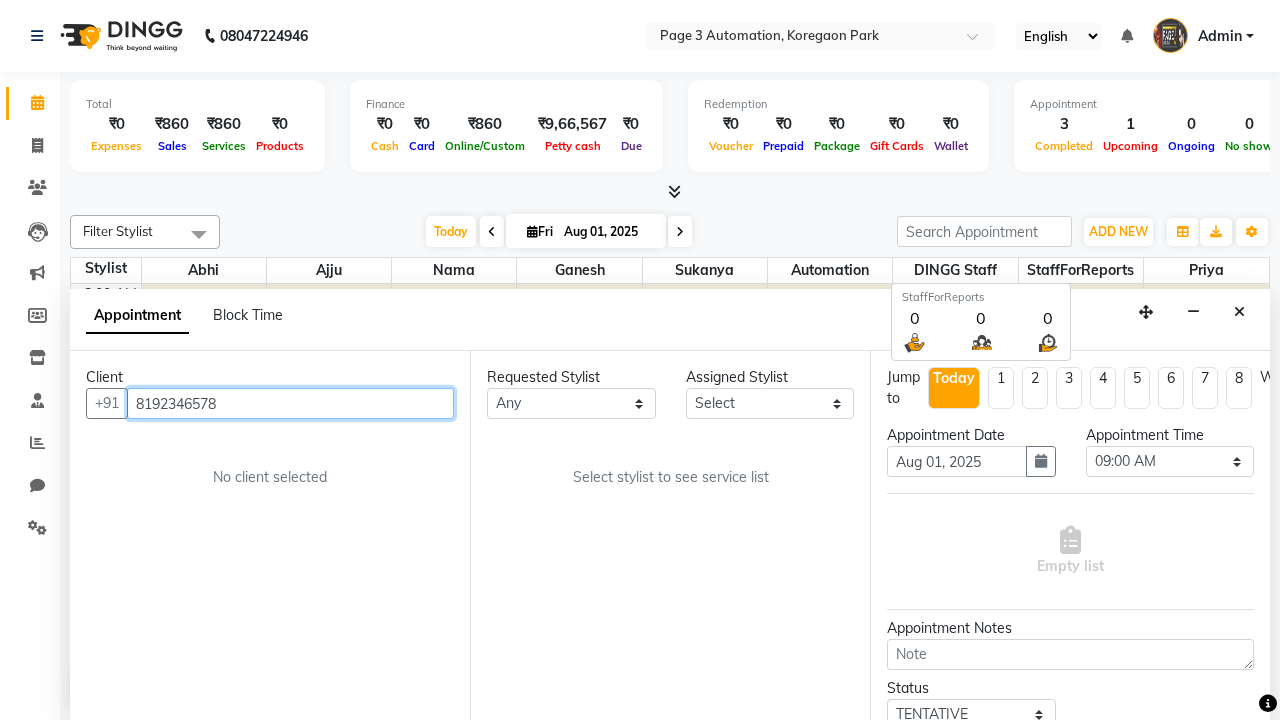 scroll, scrollTop: 1, scrollLeft: 0, axis: vertical 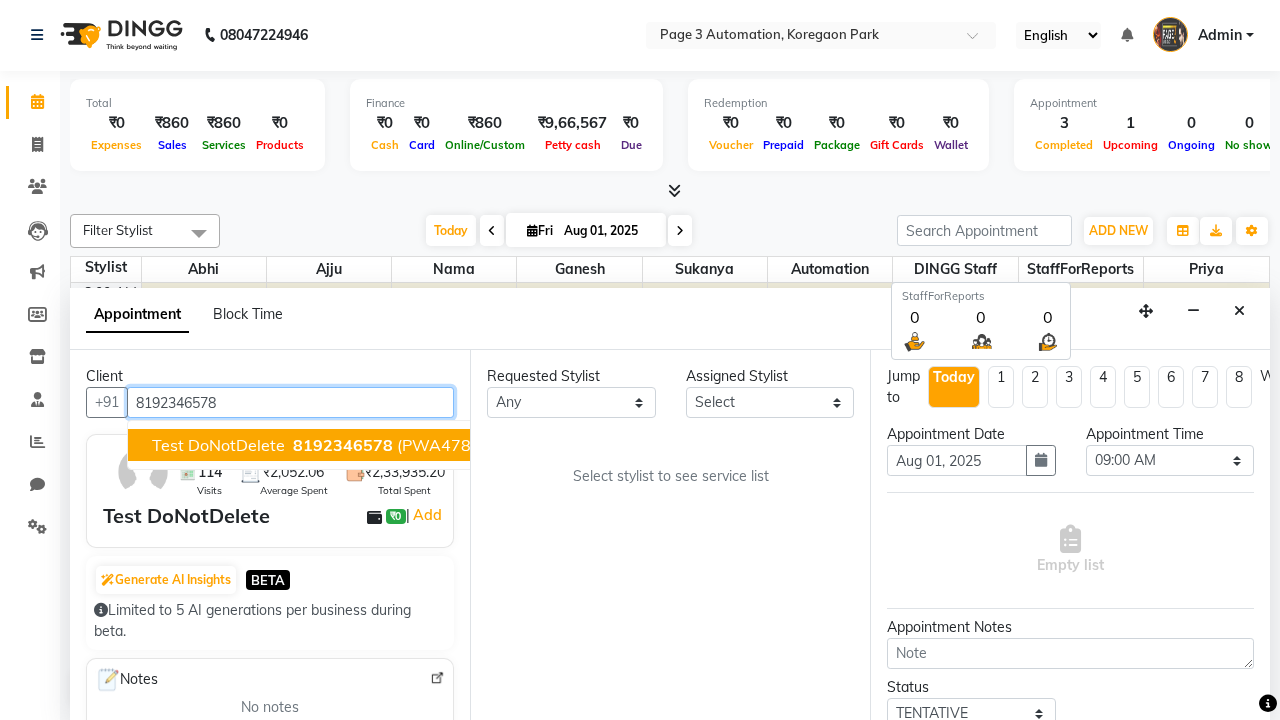 click on "8192346578" at bounding box center [343, 445] 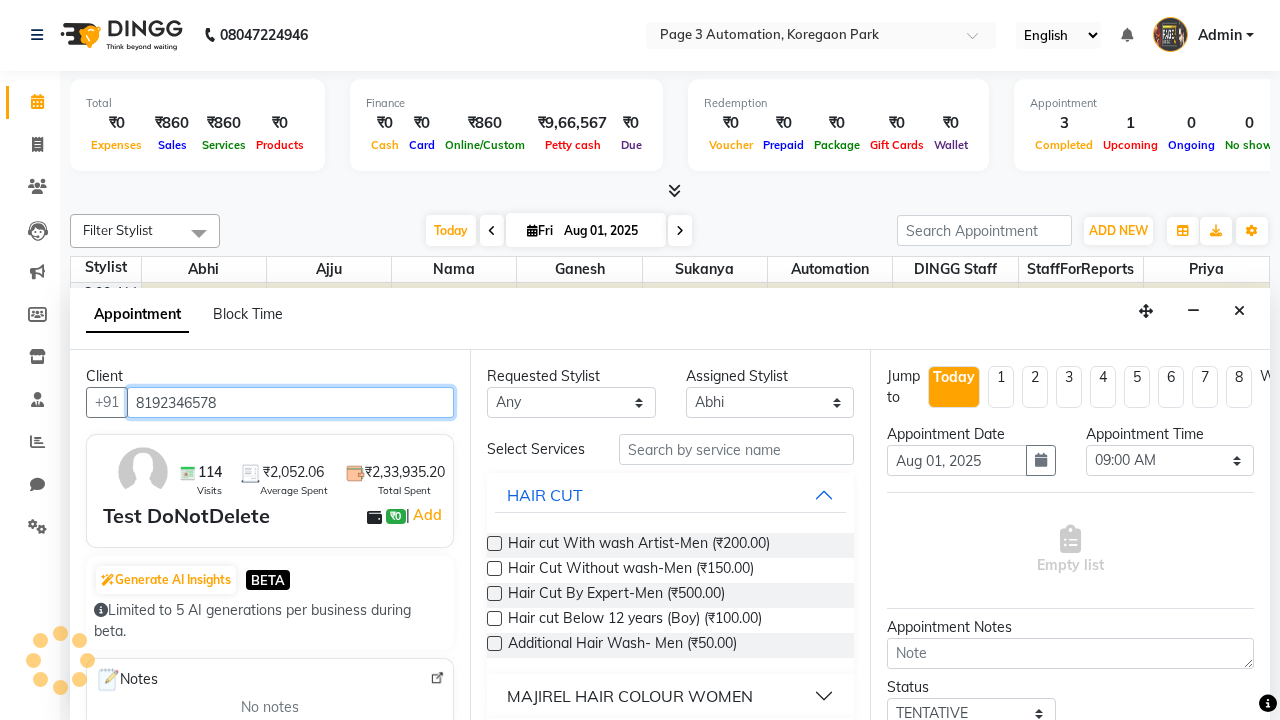 scroll, scrollTop: 0, scrollLeft: 0, axis: both 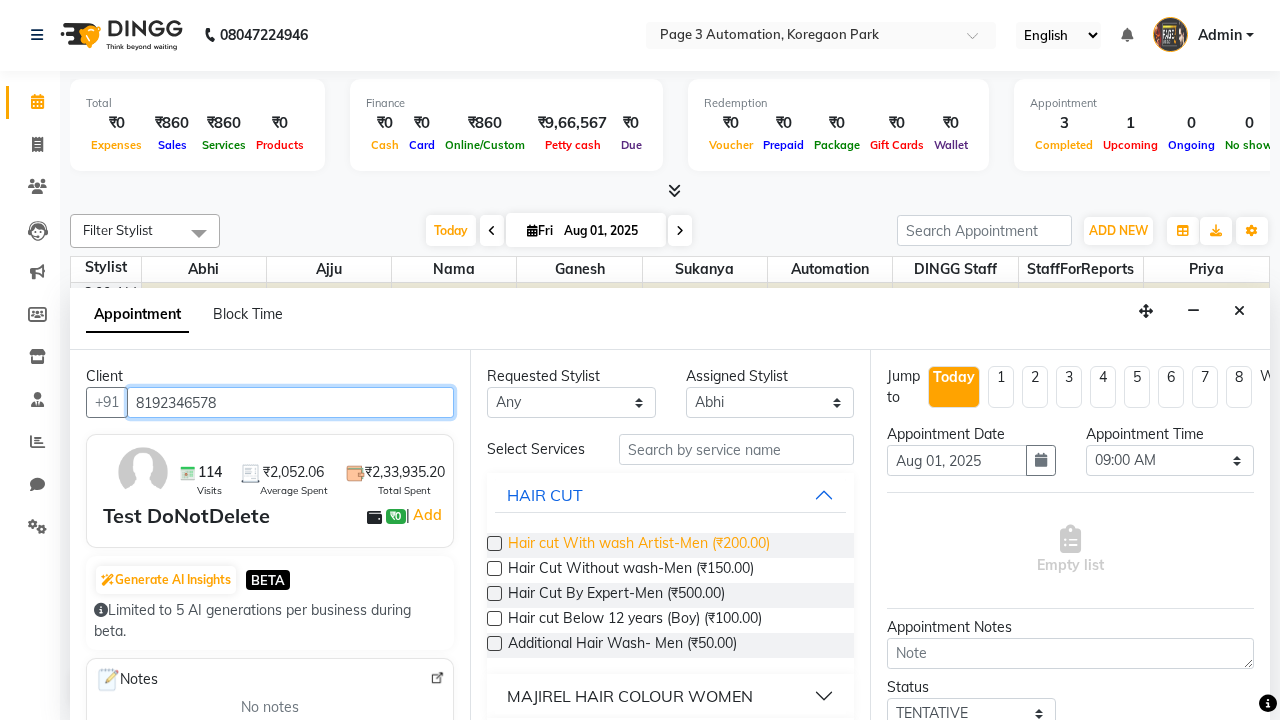 type on "8192346578" 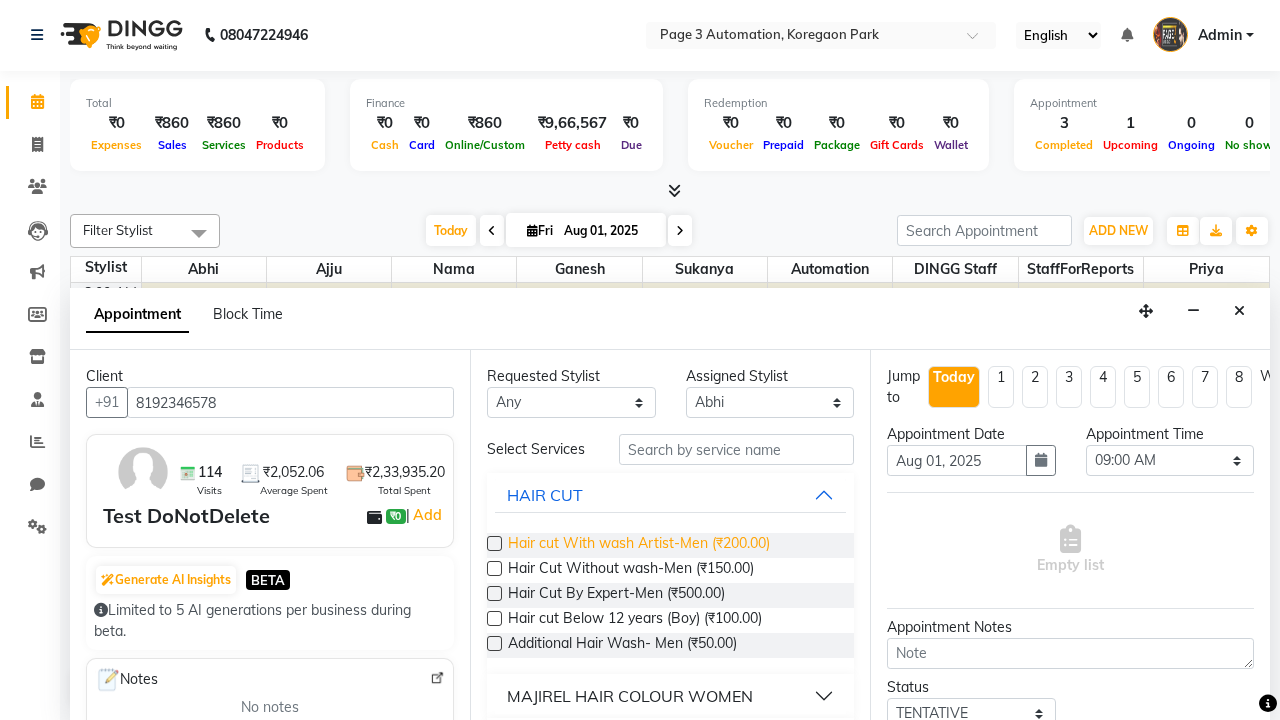 click on "Hair cut With wash Artist-Men (₹200.00)" at bounding box center [639, 545] 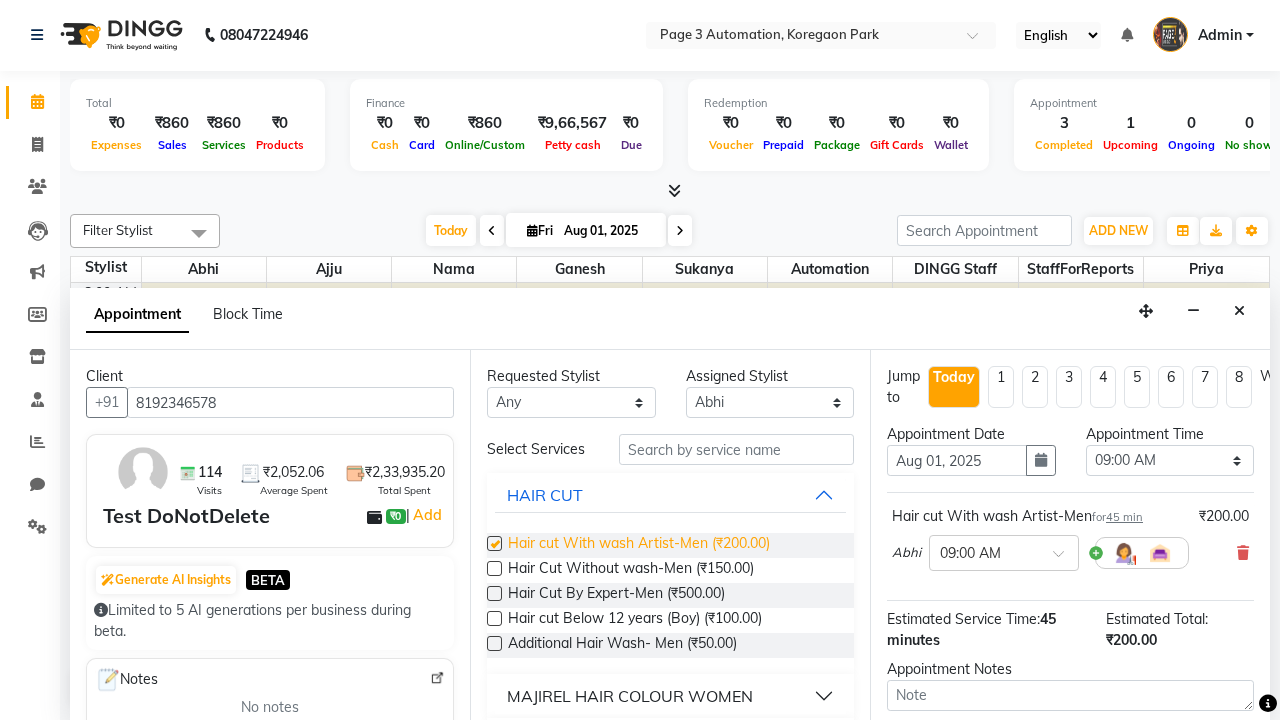 checkbox on "false" 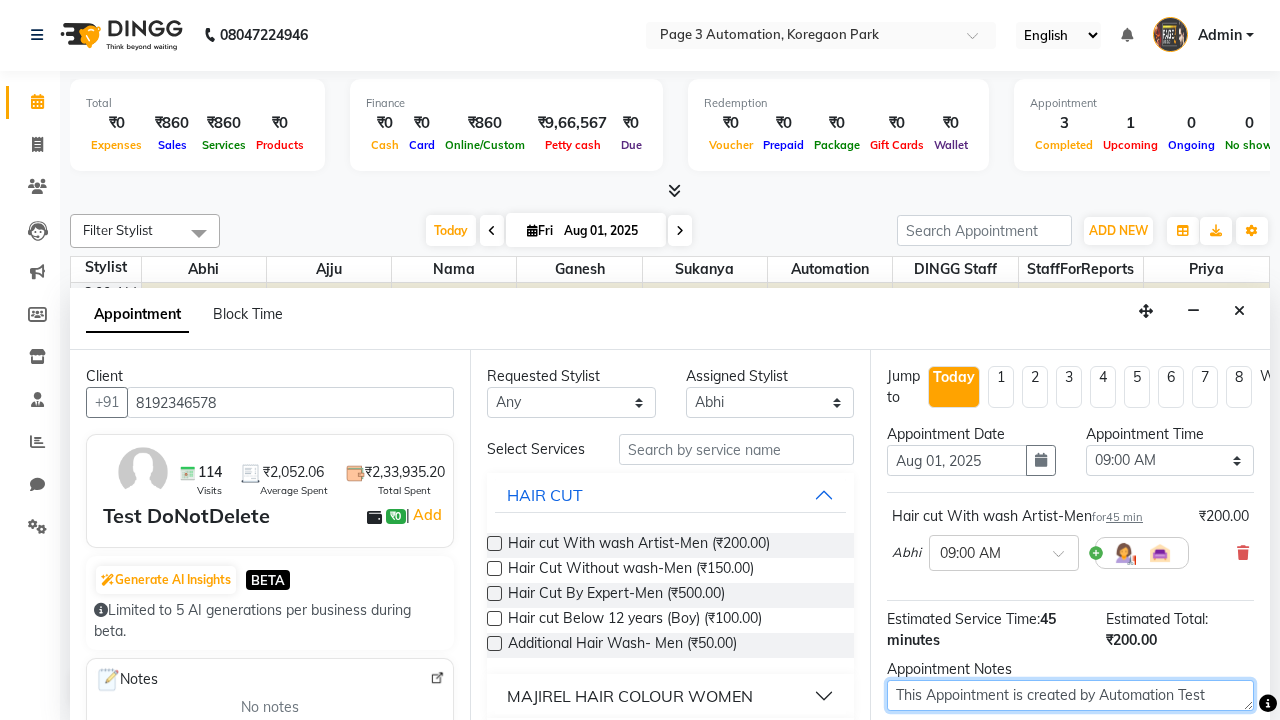 type on "This Appointment is created by Automation Test" 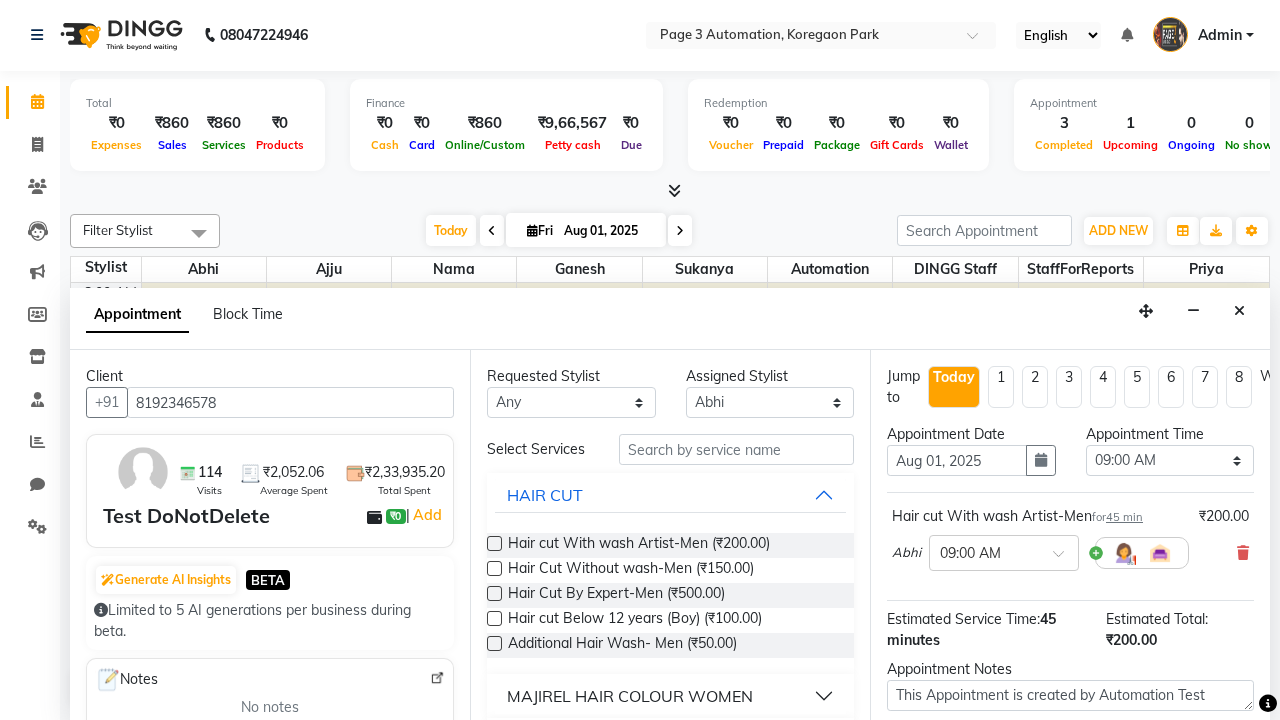 click at bounding box center [1097, 822] 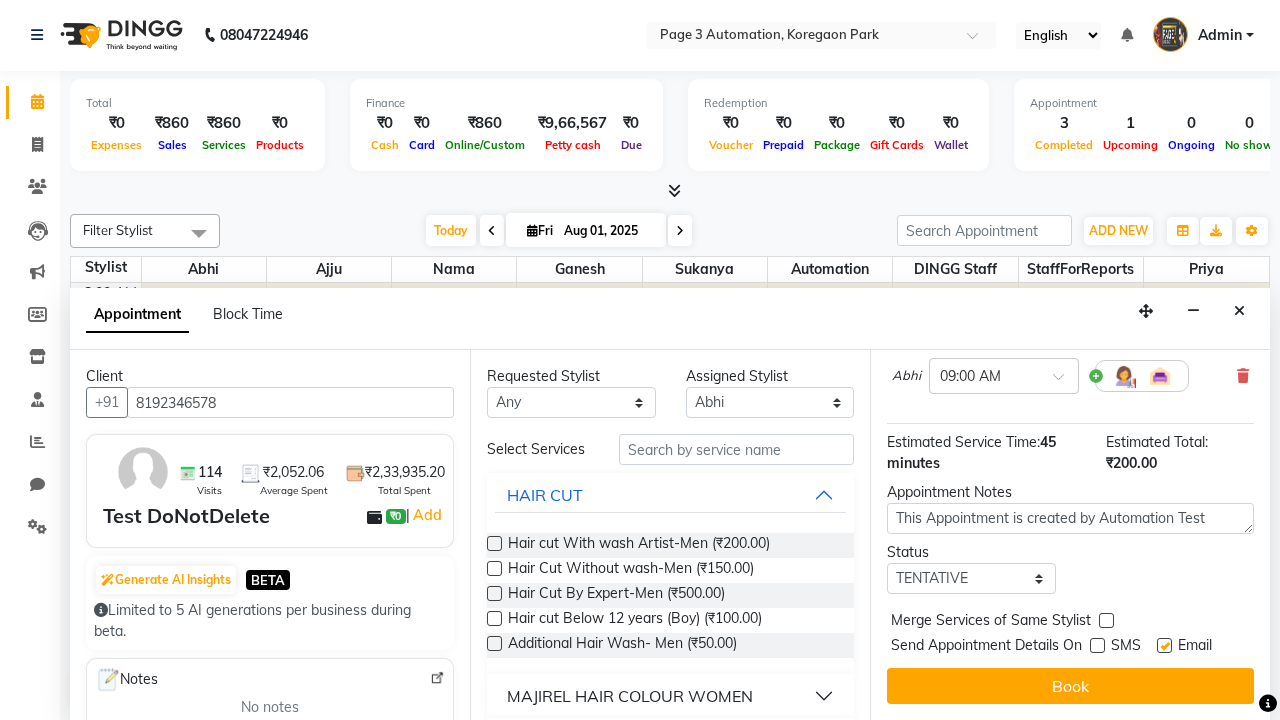 click at bounding box center [1164, 645] 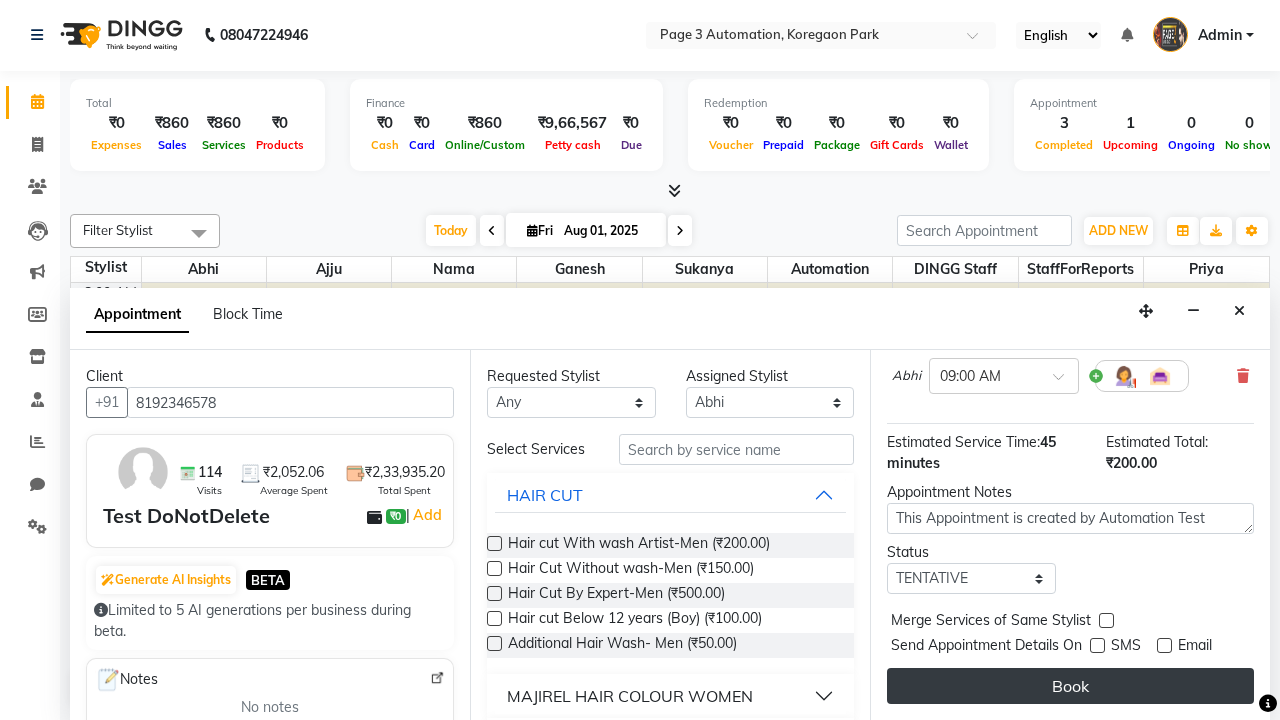 click on "Book" at bounding box center (1070, 686) 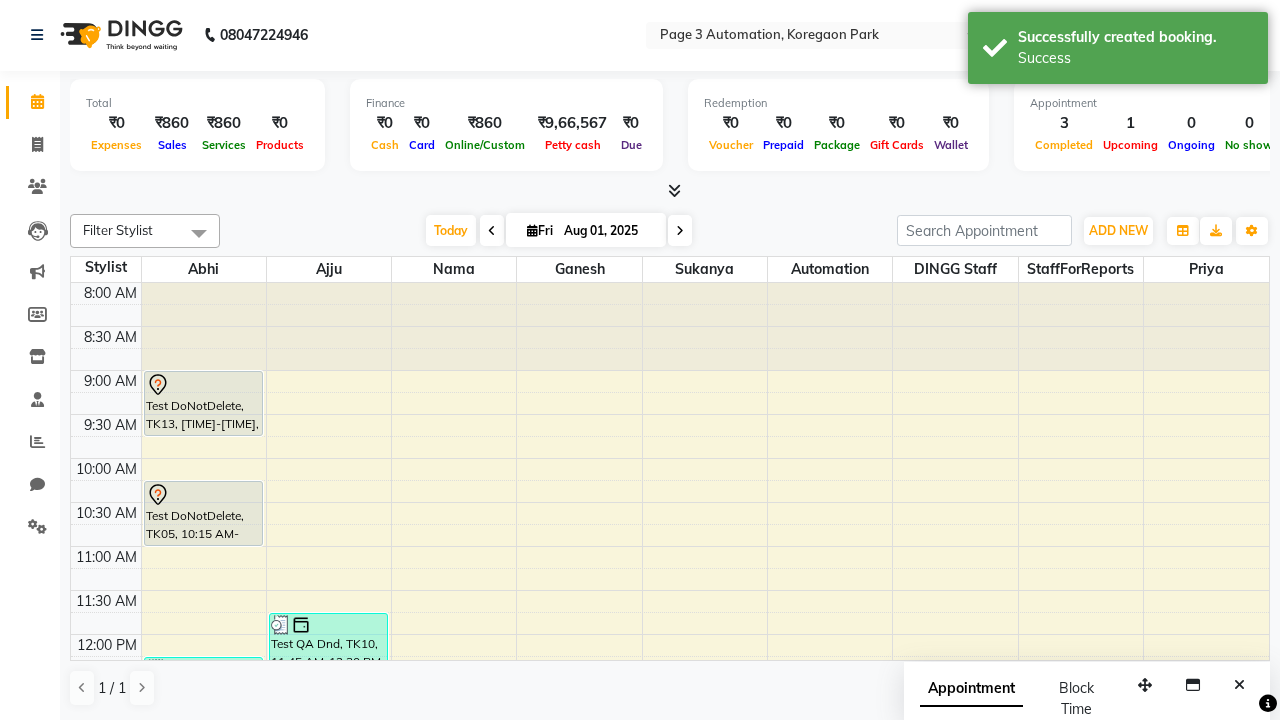 scroll, scrollTop: 0, scrollLeft: 0, axis: both 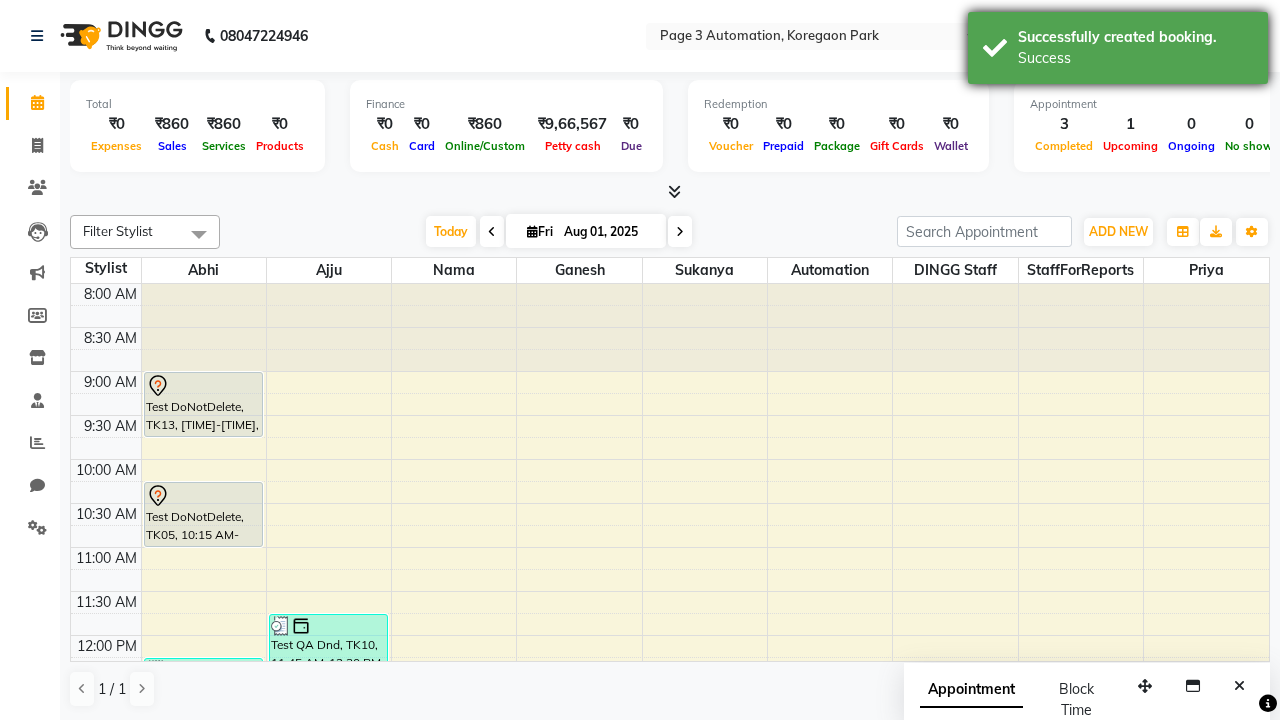 click on "Success" at bounding box center (1135, 58) 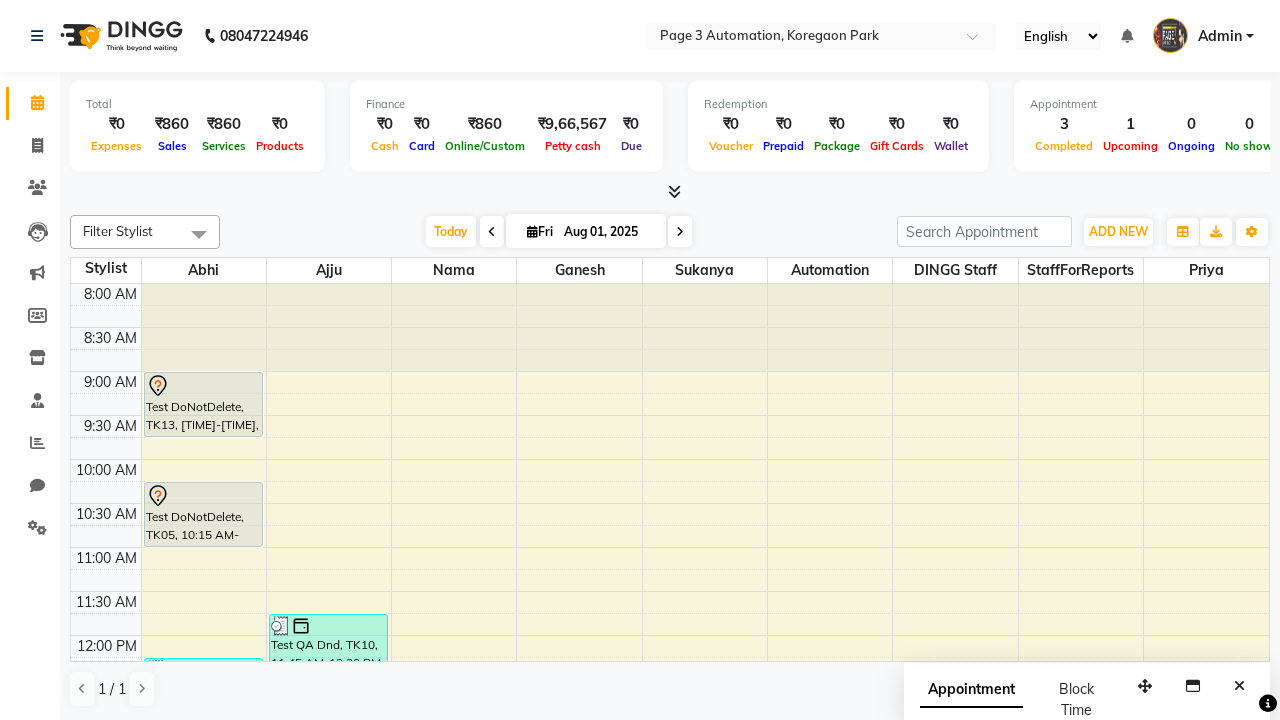 click at bounding box center (199, 234) 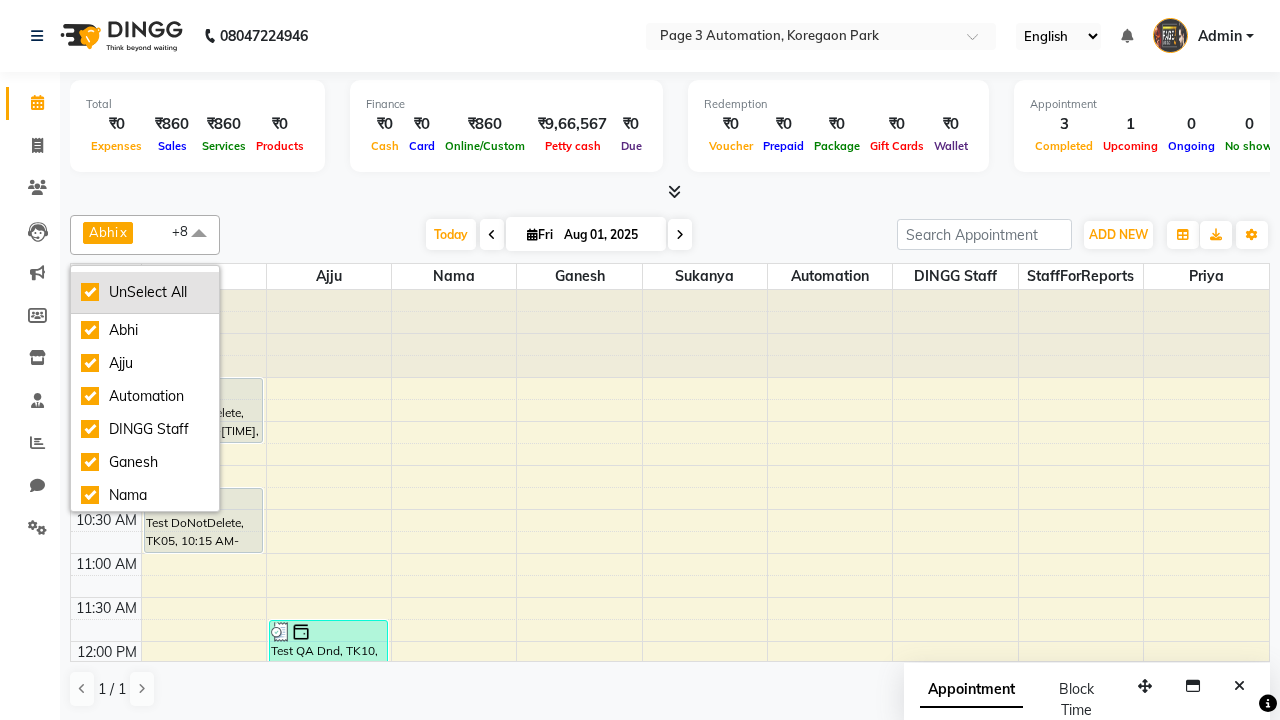 click on "UnSelect All" at bounding box center (145, 292) 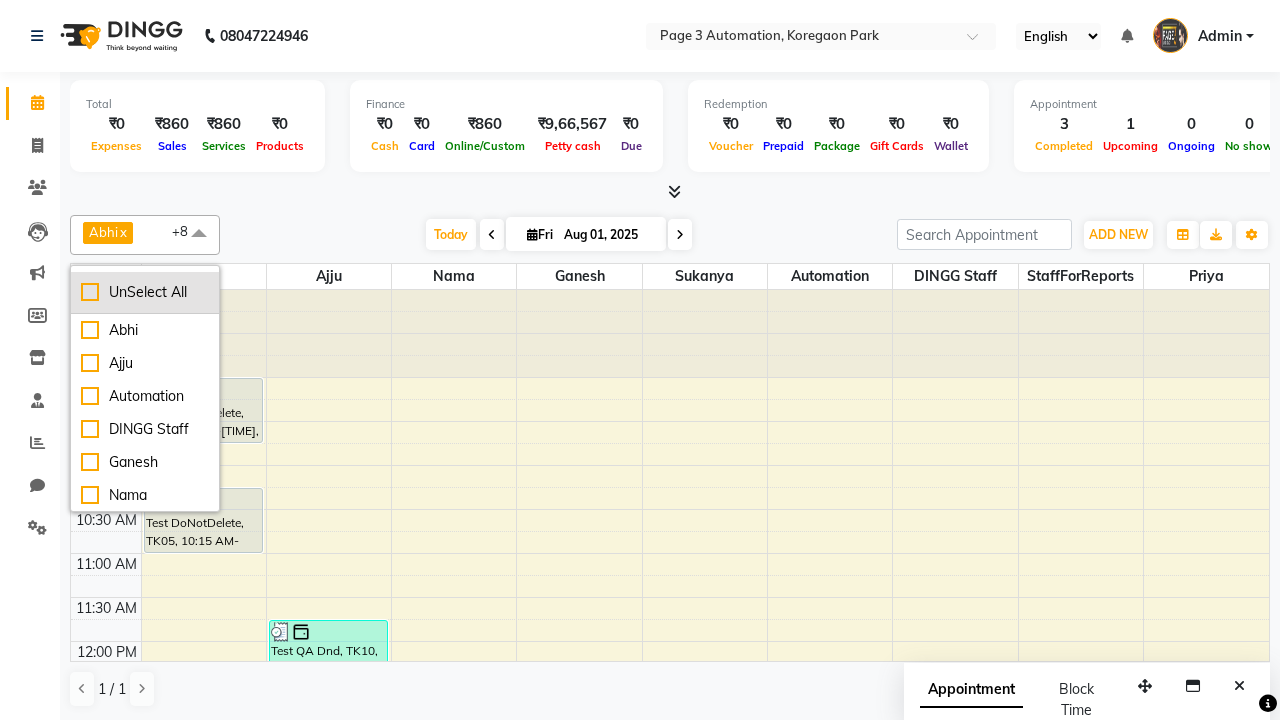 checkbox on "false" 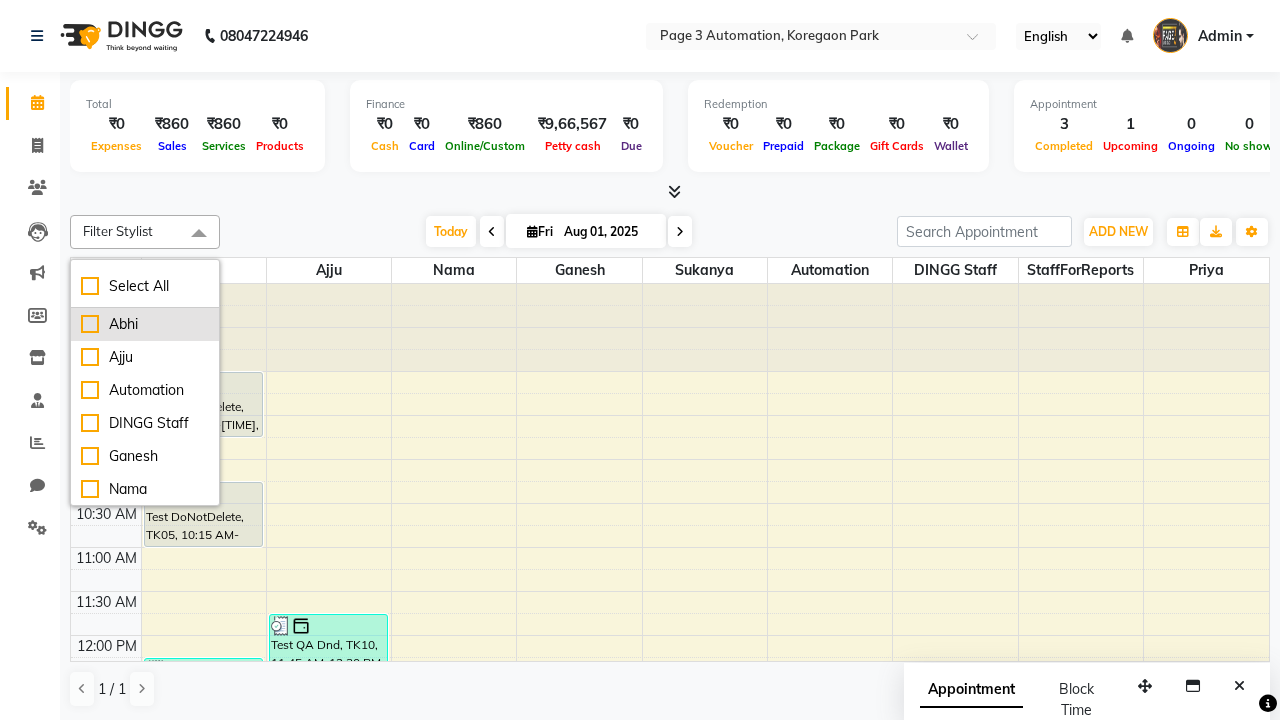 click on "Abhi" at bounding box center [145, 324] 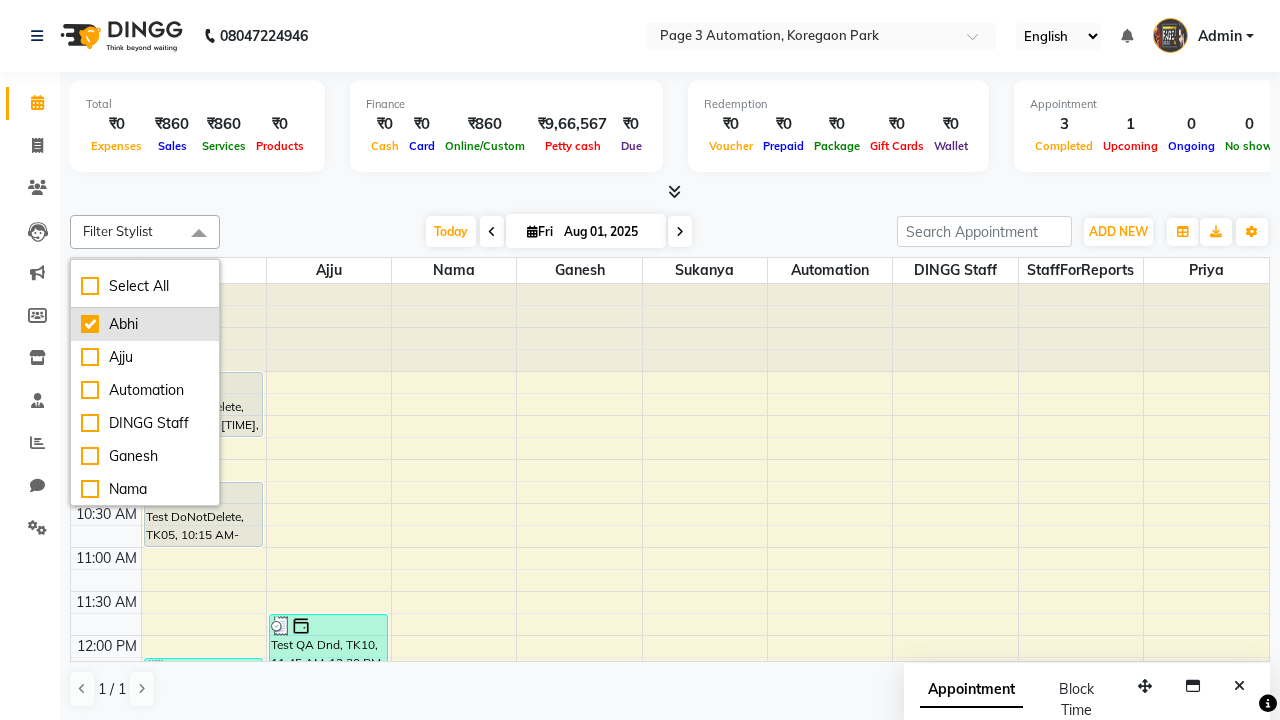 checkbox on "true" 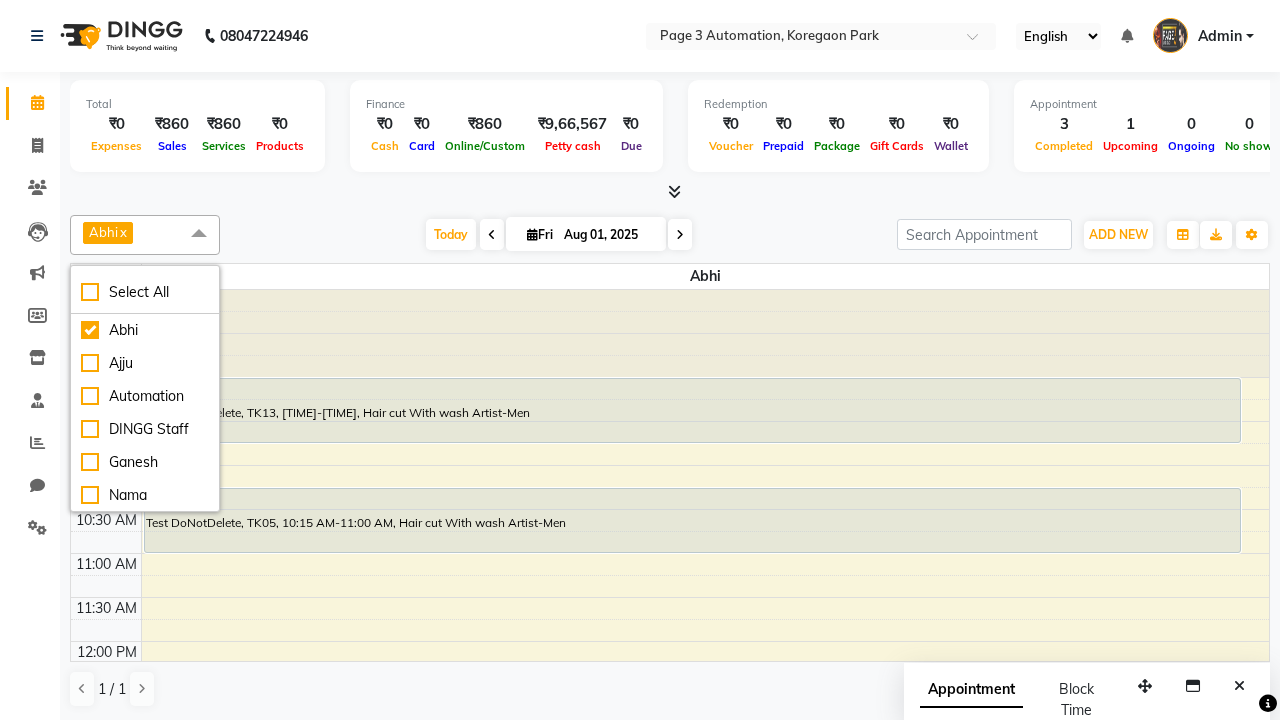 click at bounding box center (199, 234) 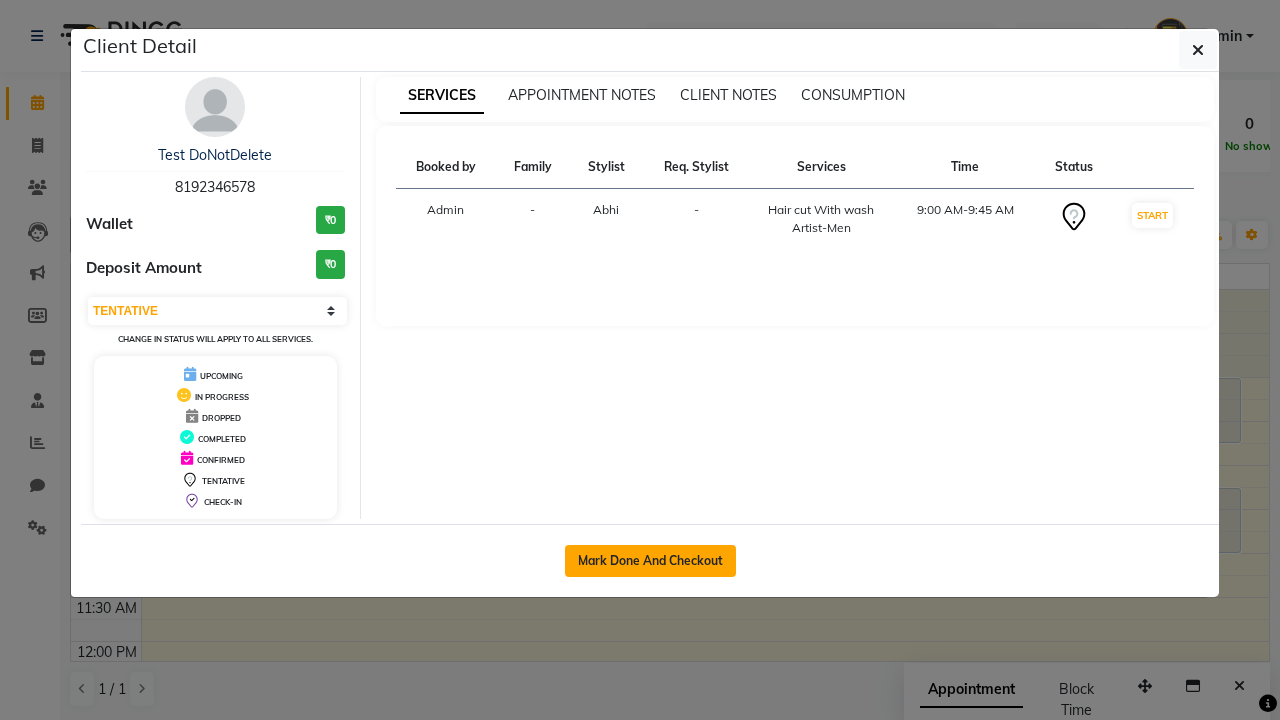 click on "Mark Done And Checkout" 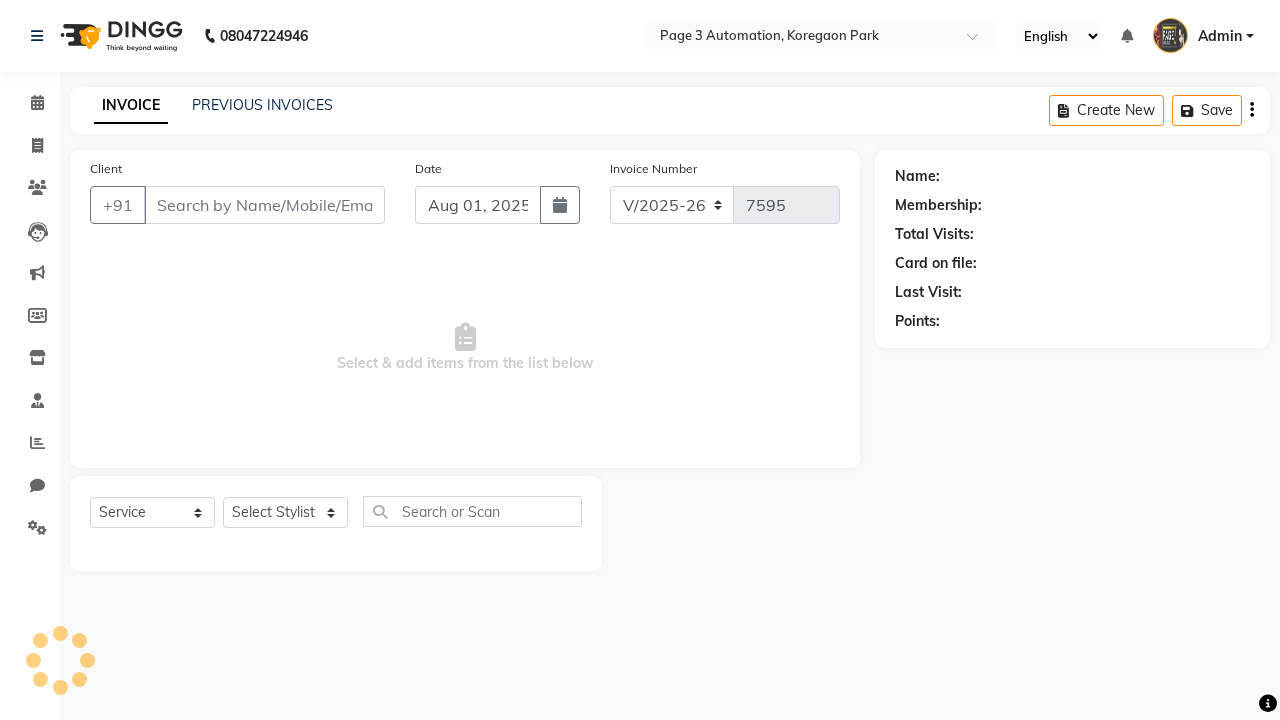 type on "8192346578" 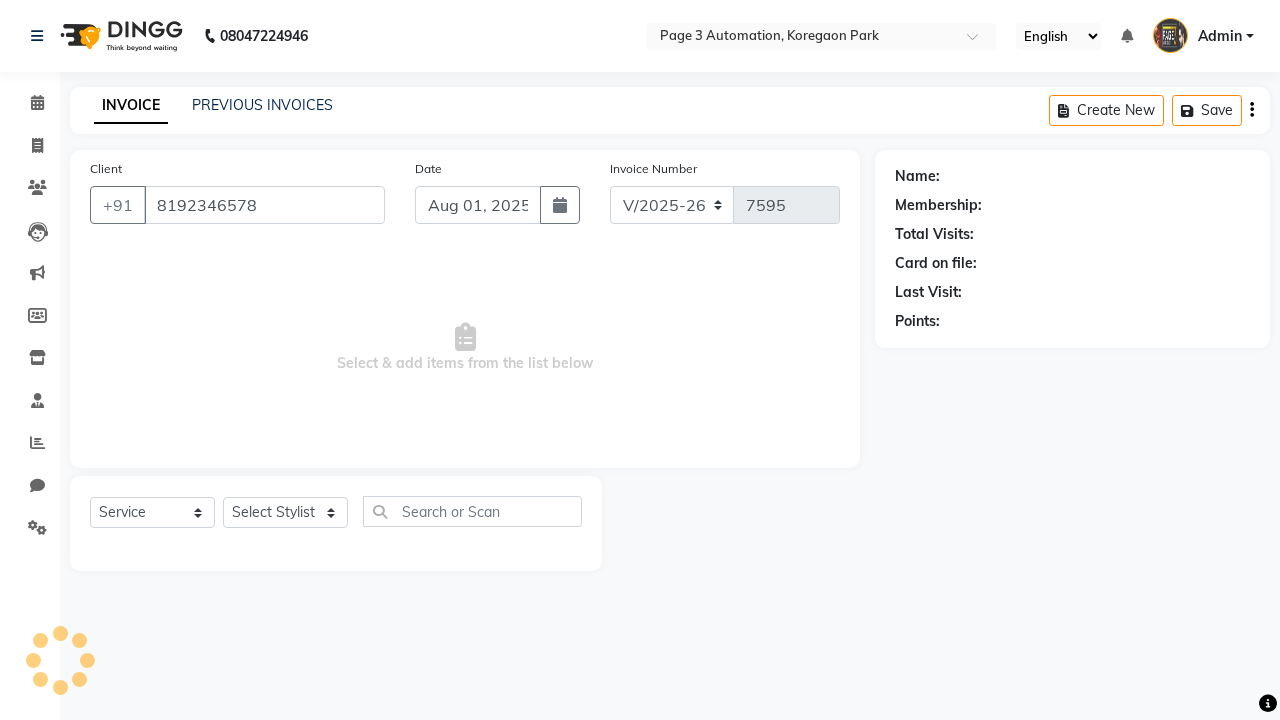 select on "711" 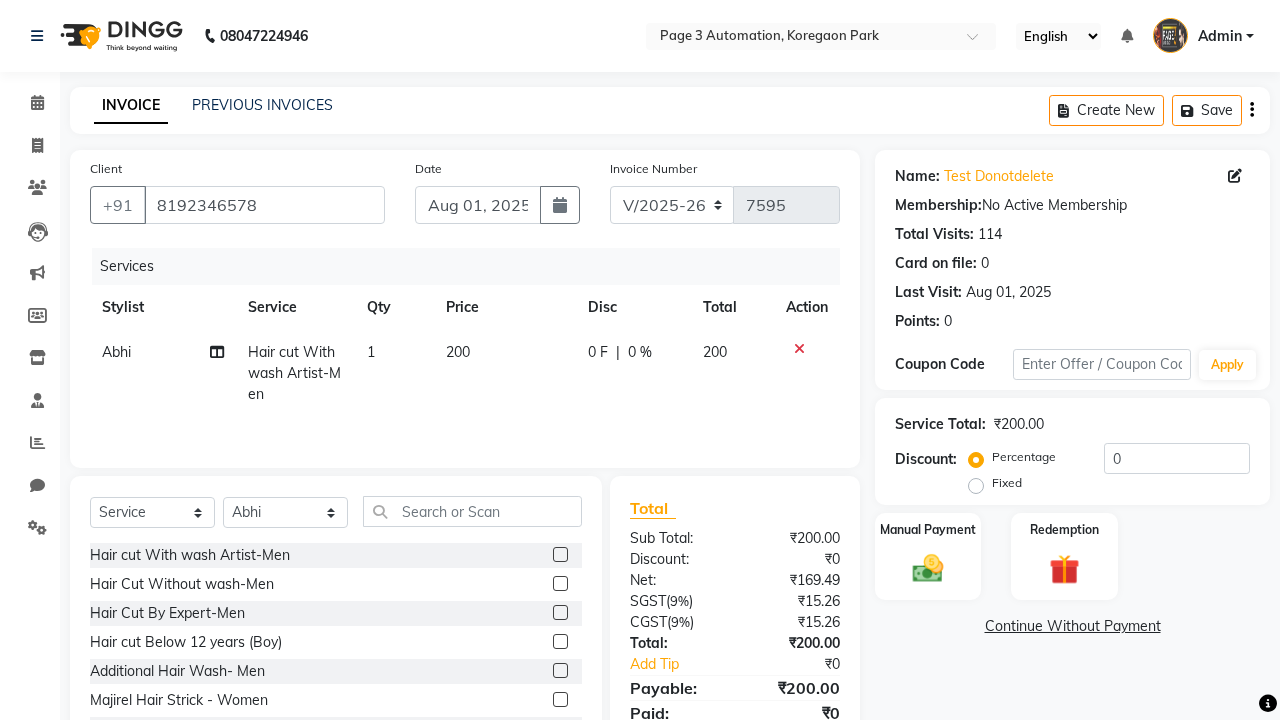 click 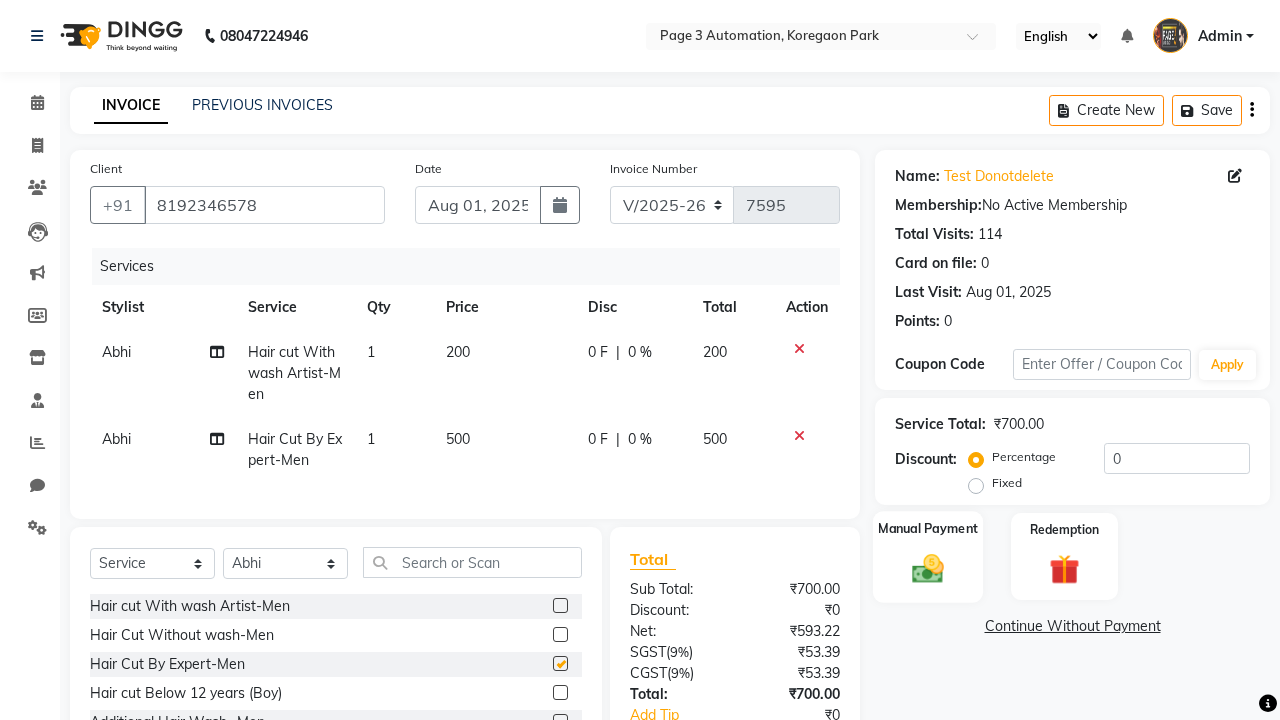 click 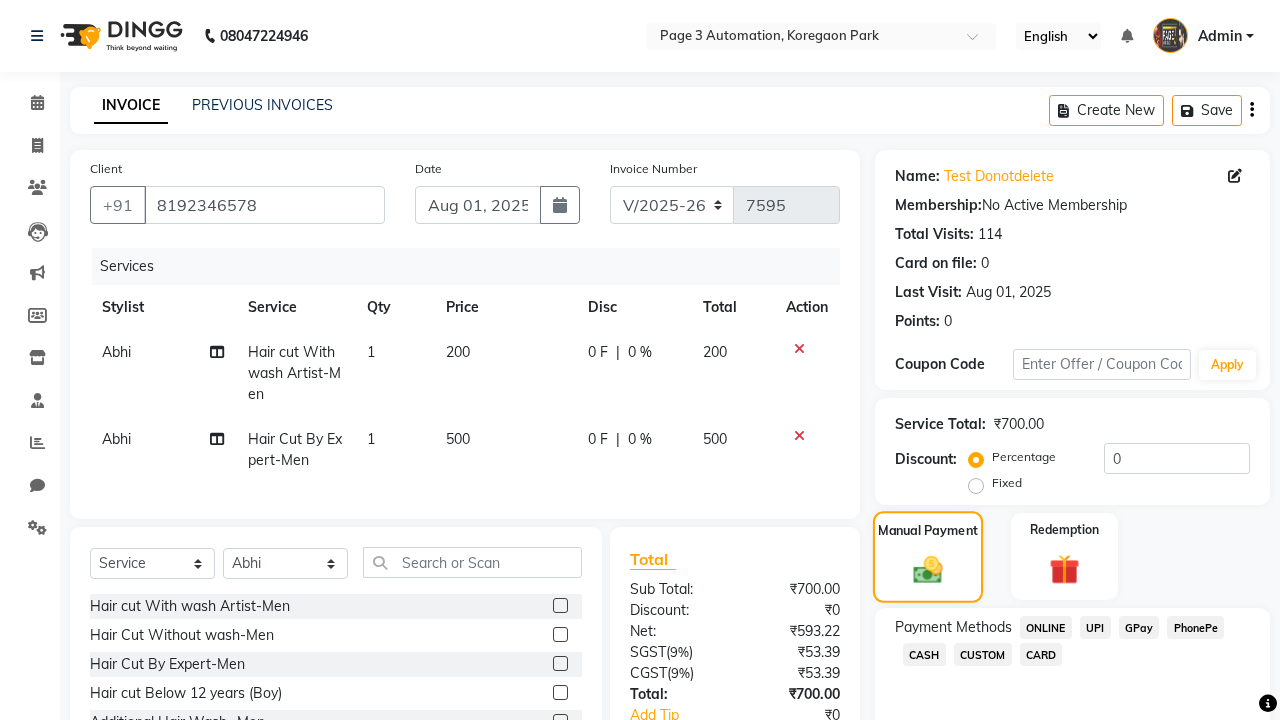 checkbox on "false" 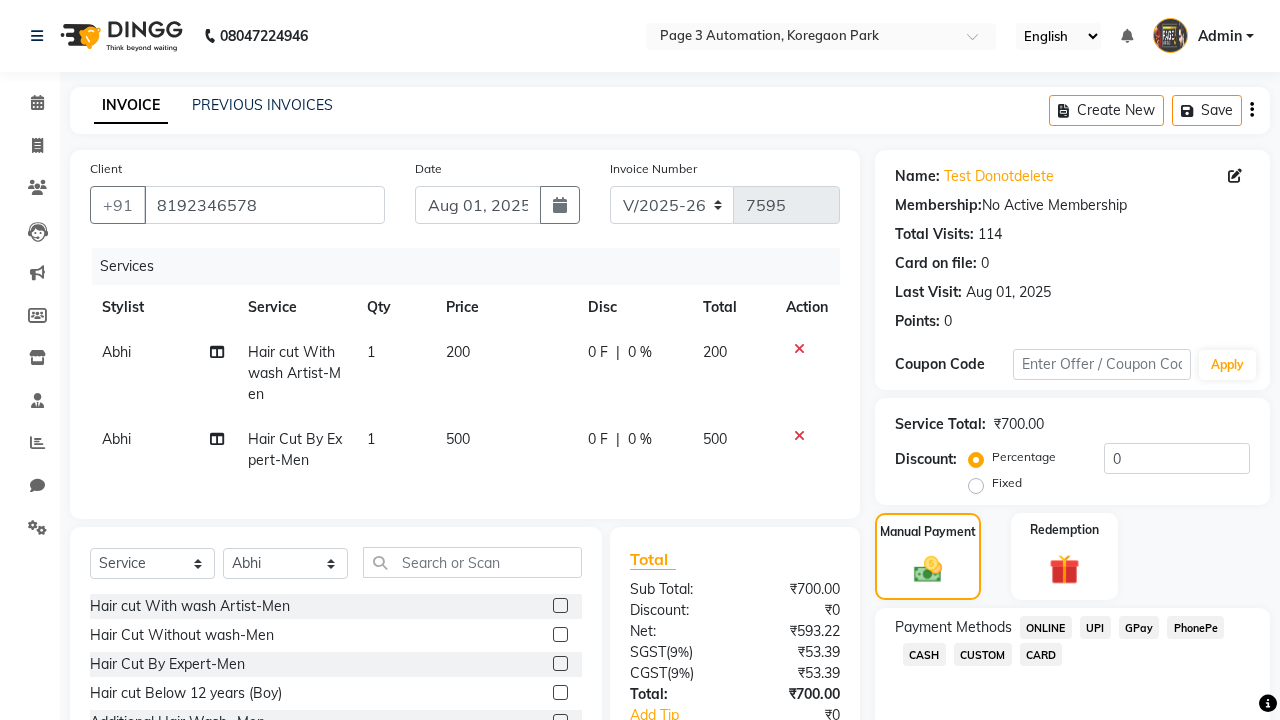 click on "ONLINE" 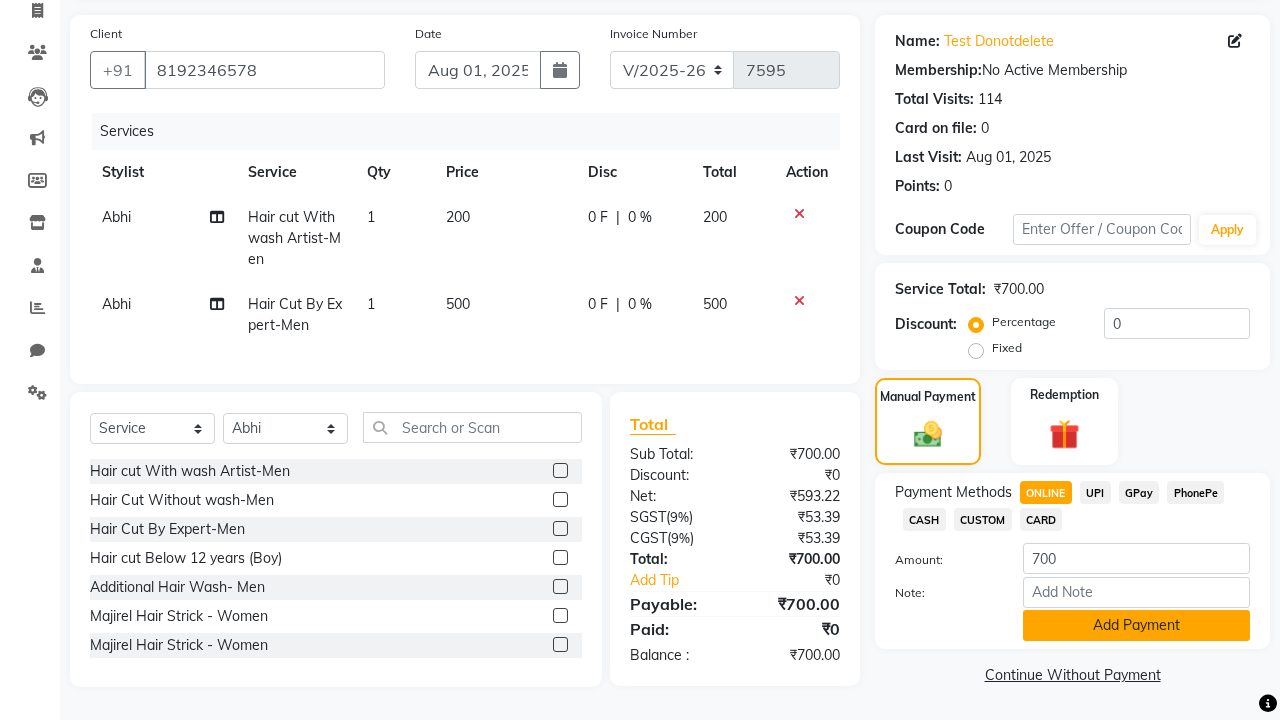 click on "Add Payment" 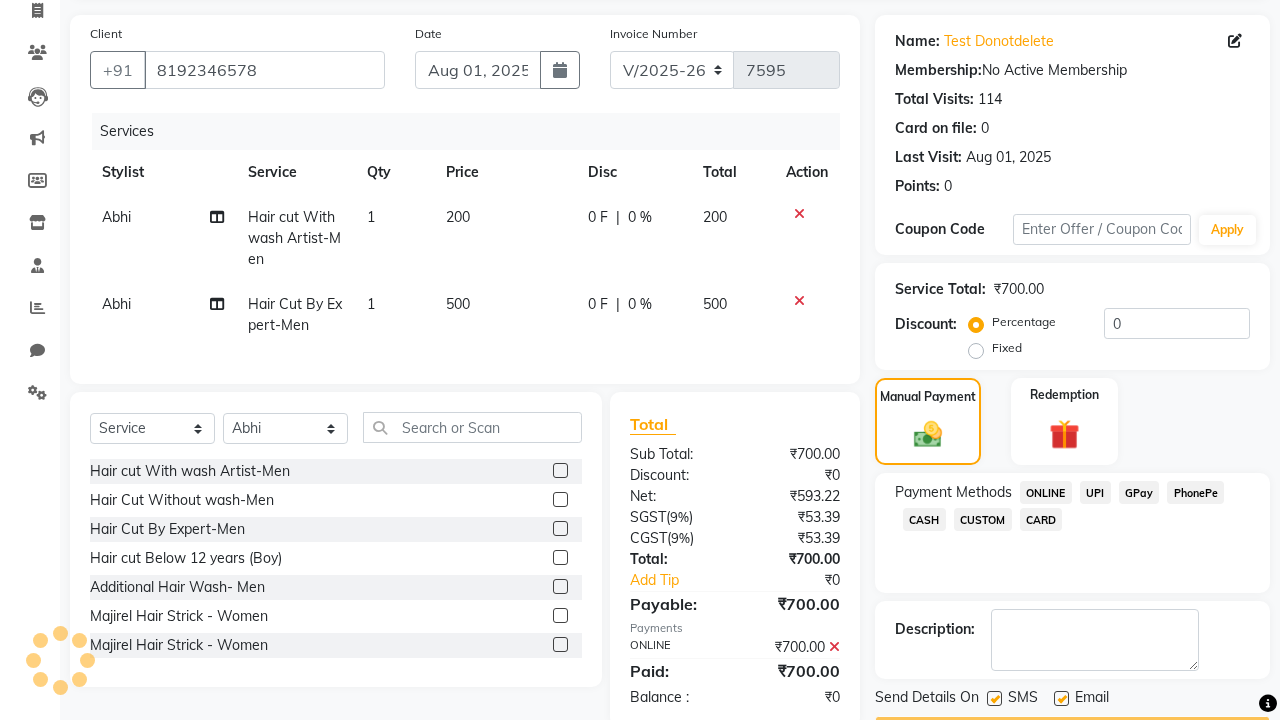 scroll, scrollTop: 162, scrollLeft: 0, axis: vertical 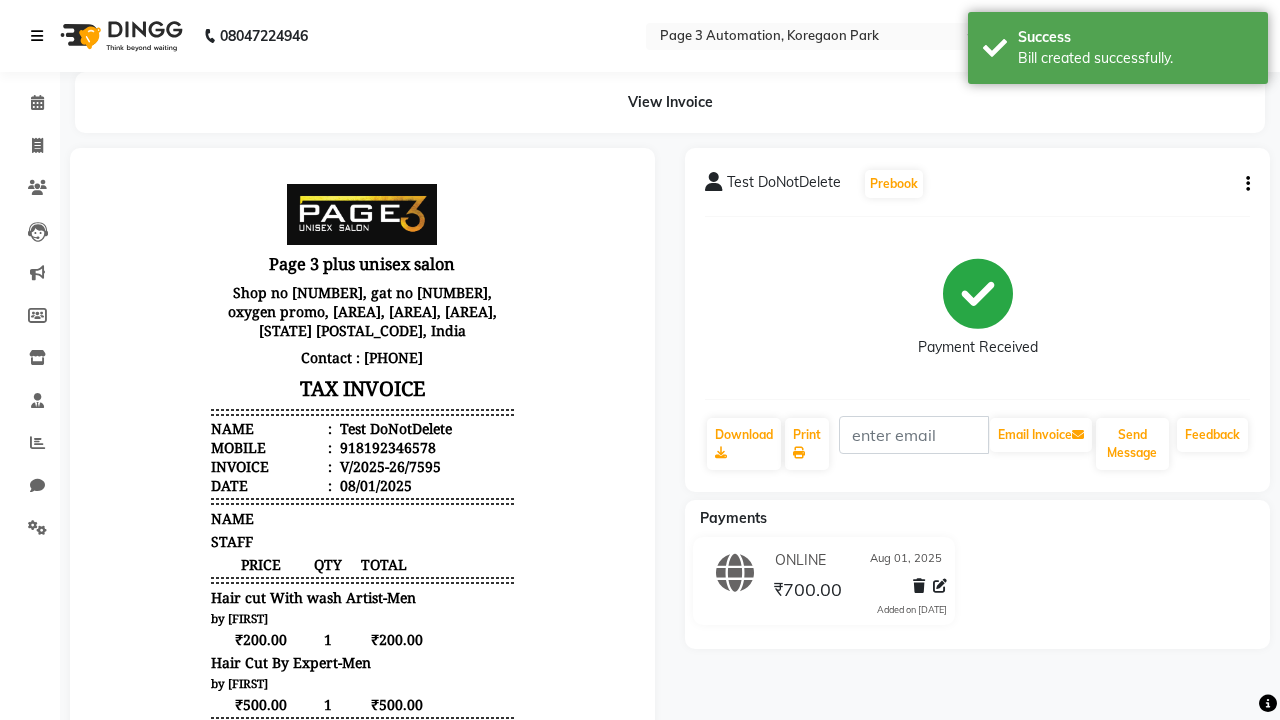 click on "Bill created successfully." at bounding box center (1135, 58) 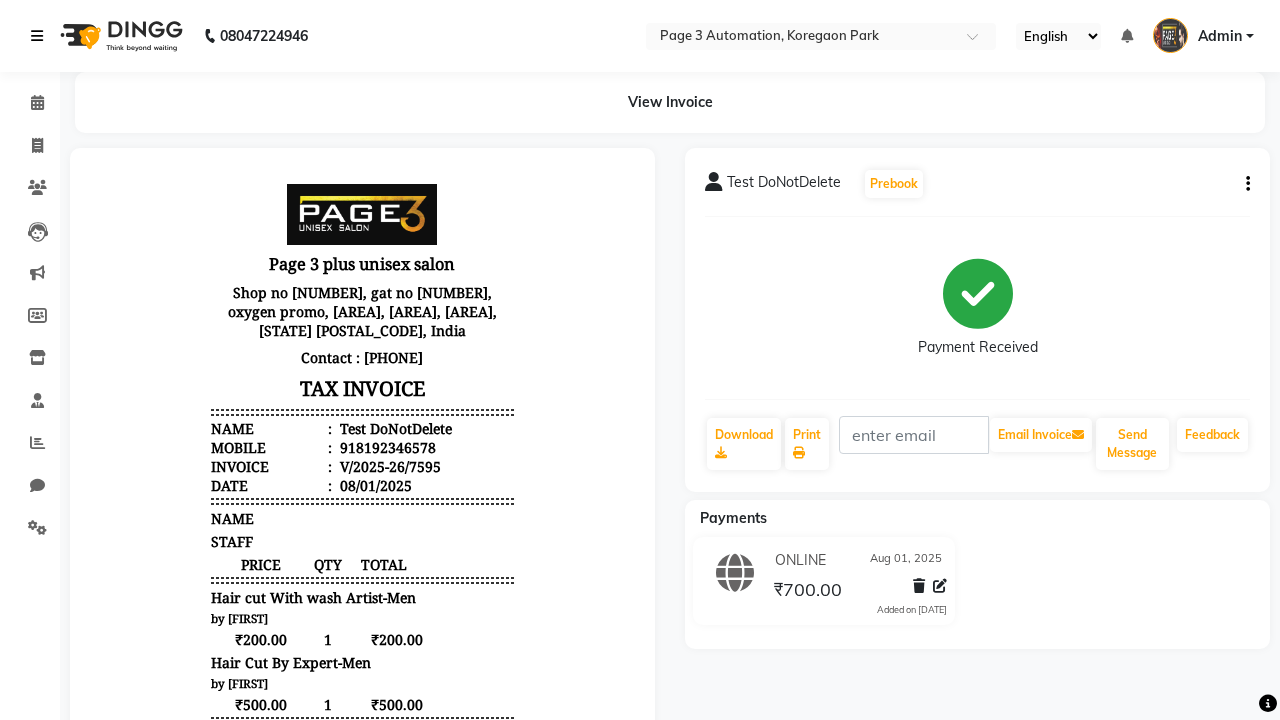 click at bounding box center [37, 36] 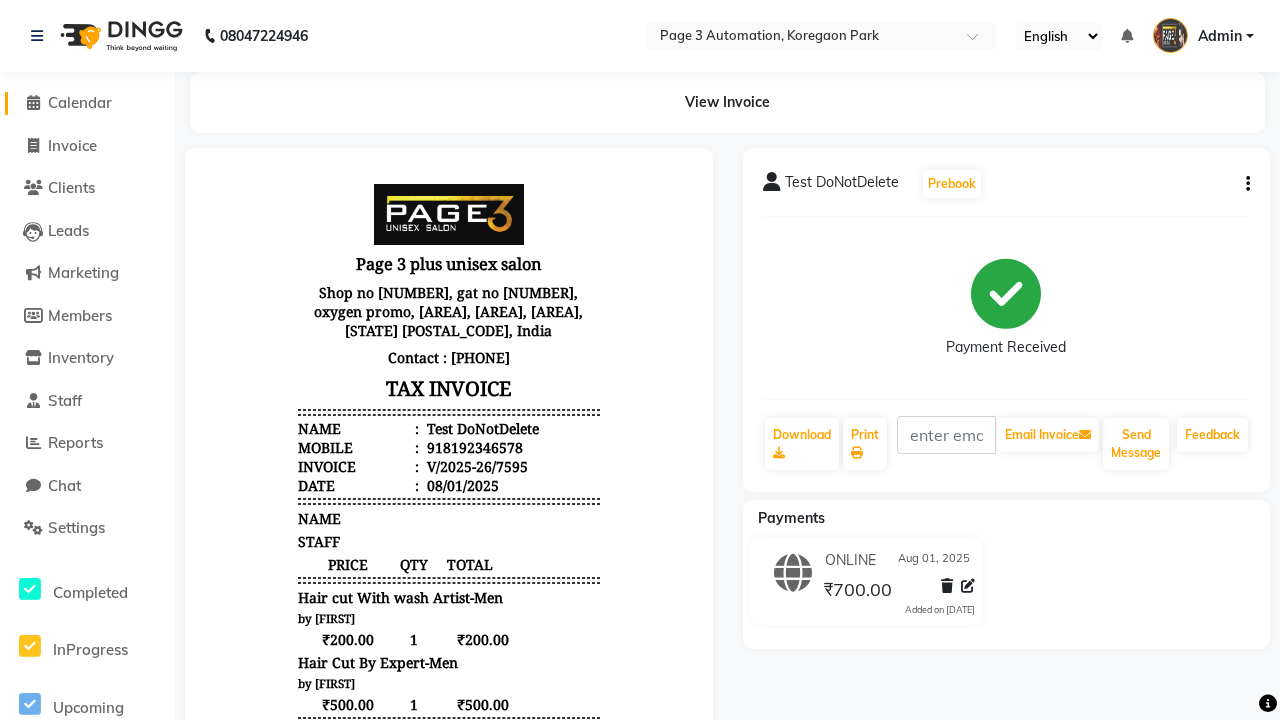 click on "Calendar" 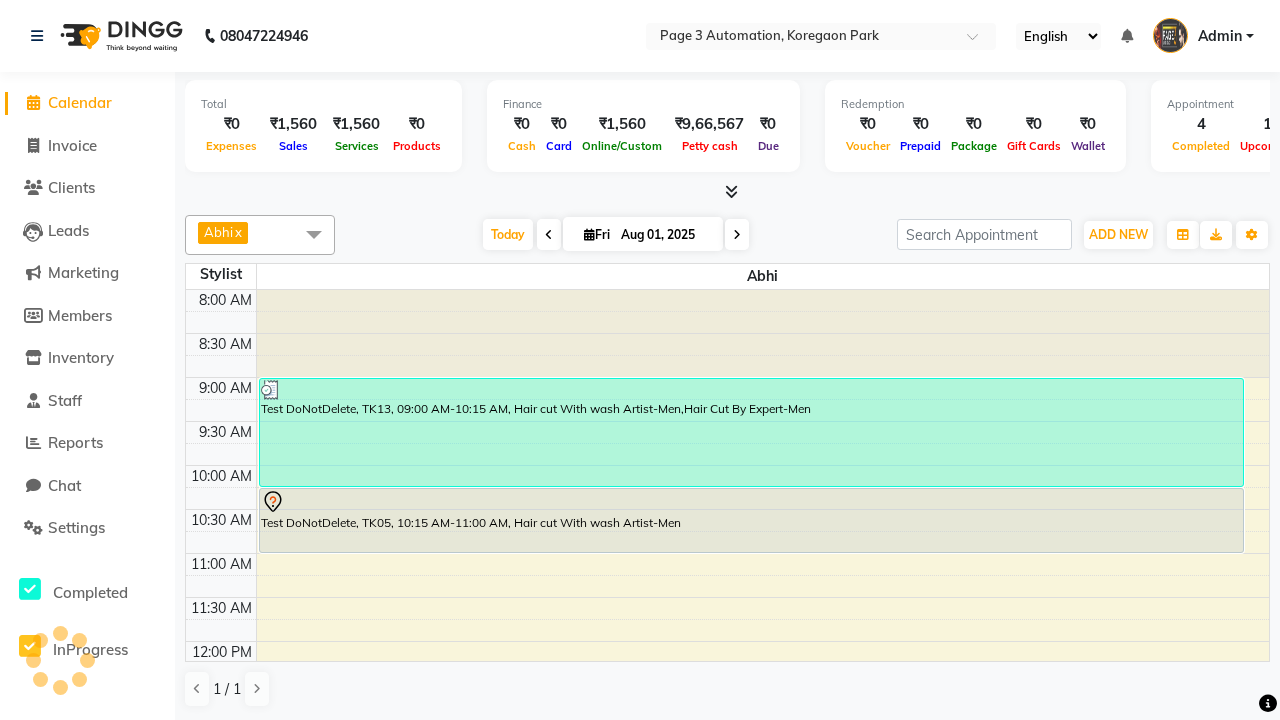 click on "Test DoNotDelete, TK13, 09:00 AM-10:15 AM, Hair cut With wash Artist-Men,Hair Cut By Expert-Men" at bounding box center (751, 432) 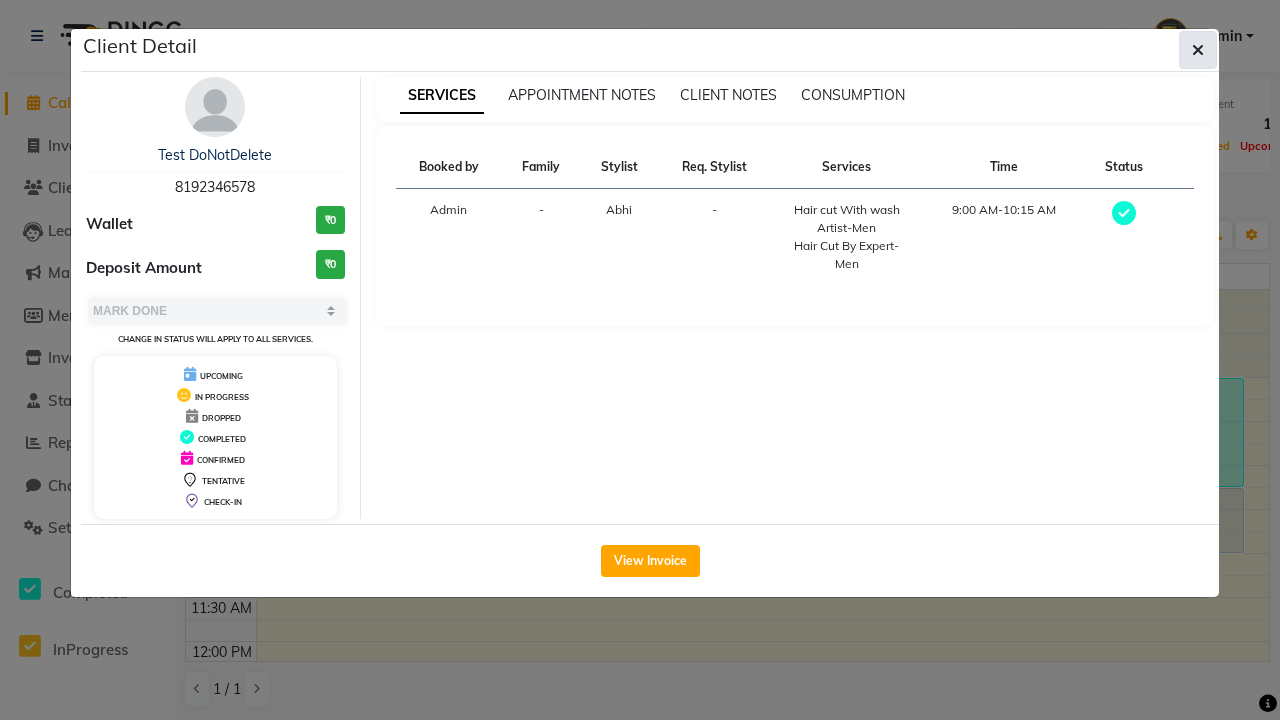 click 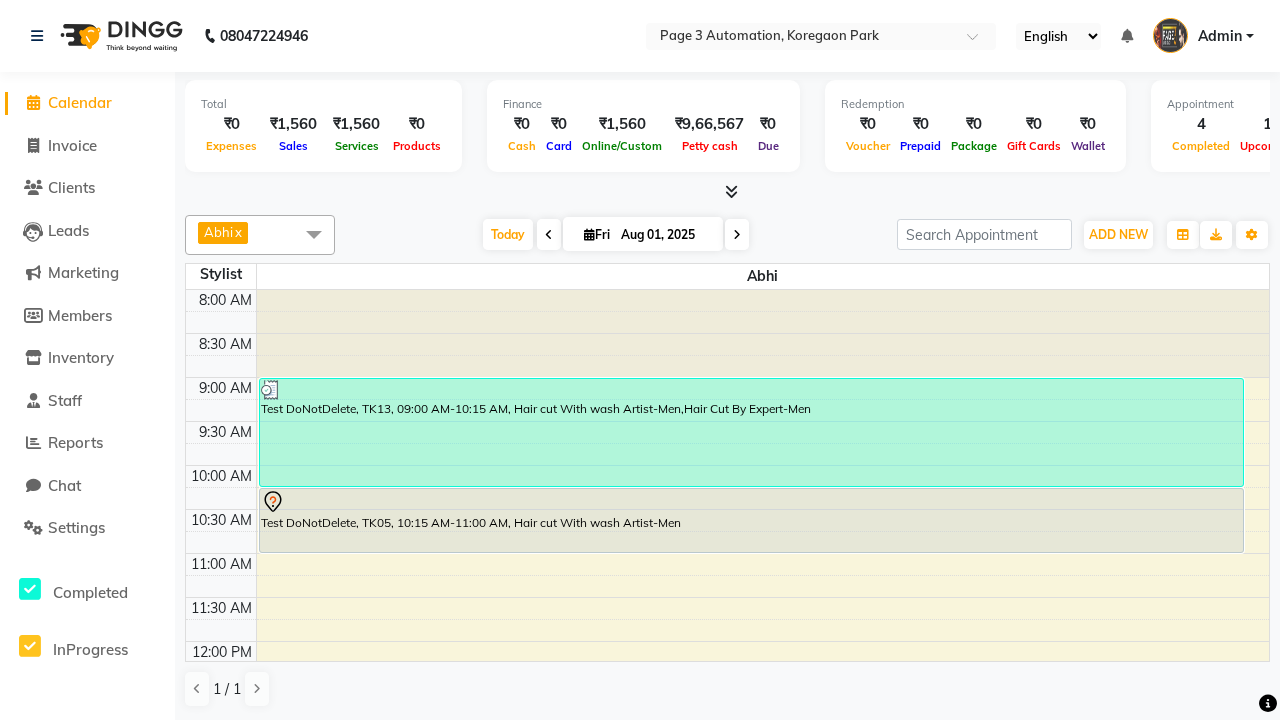 click at bounding box center [314, 234] 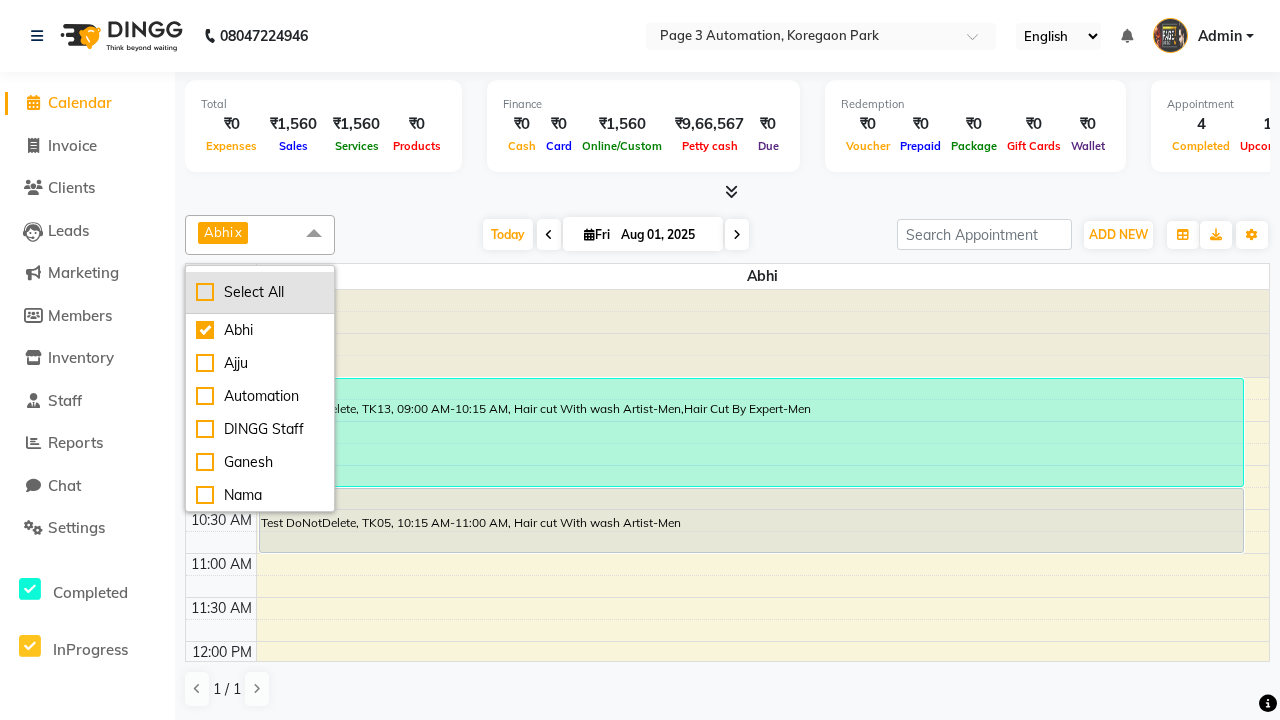click on "Select All" at bounding box center [260, 292] 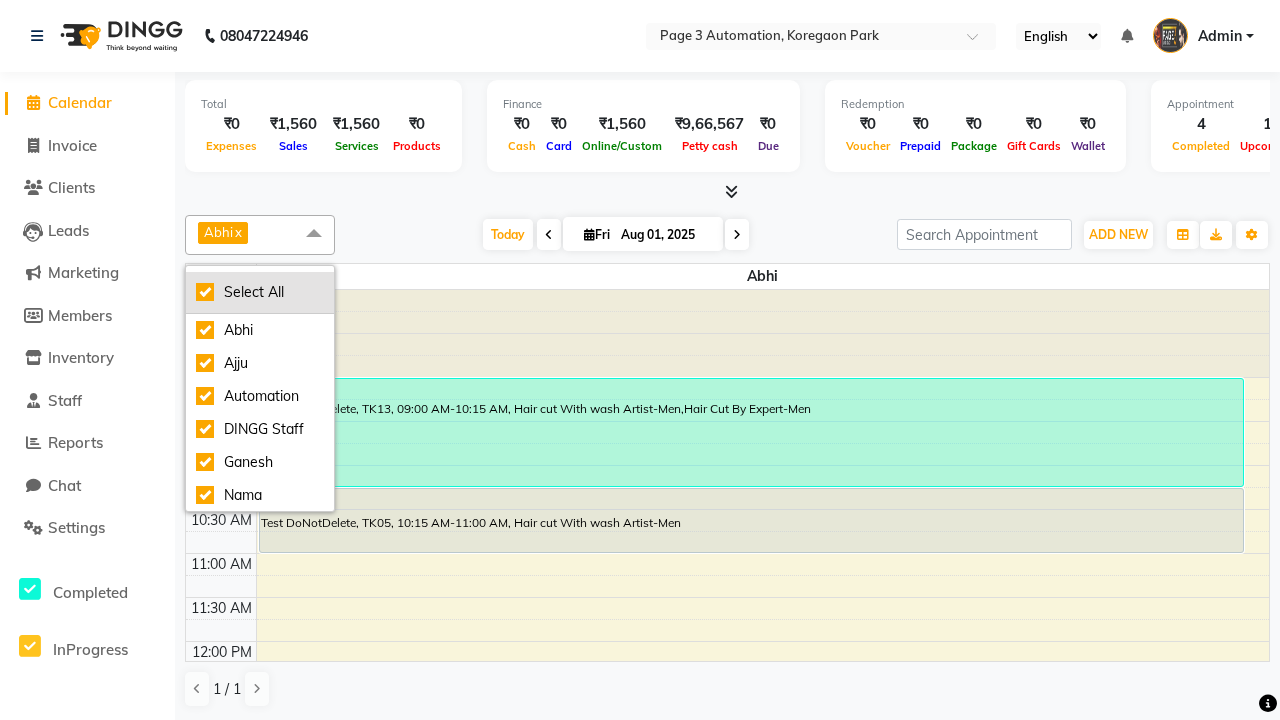 checkbox on "true" 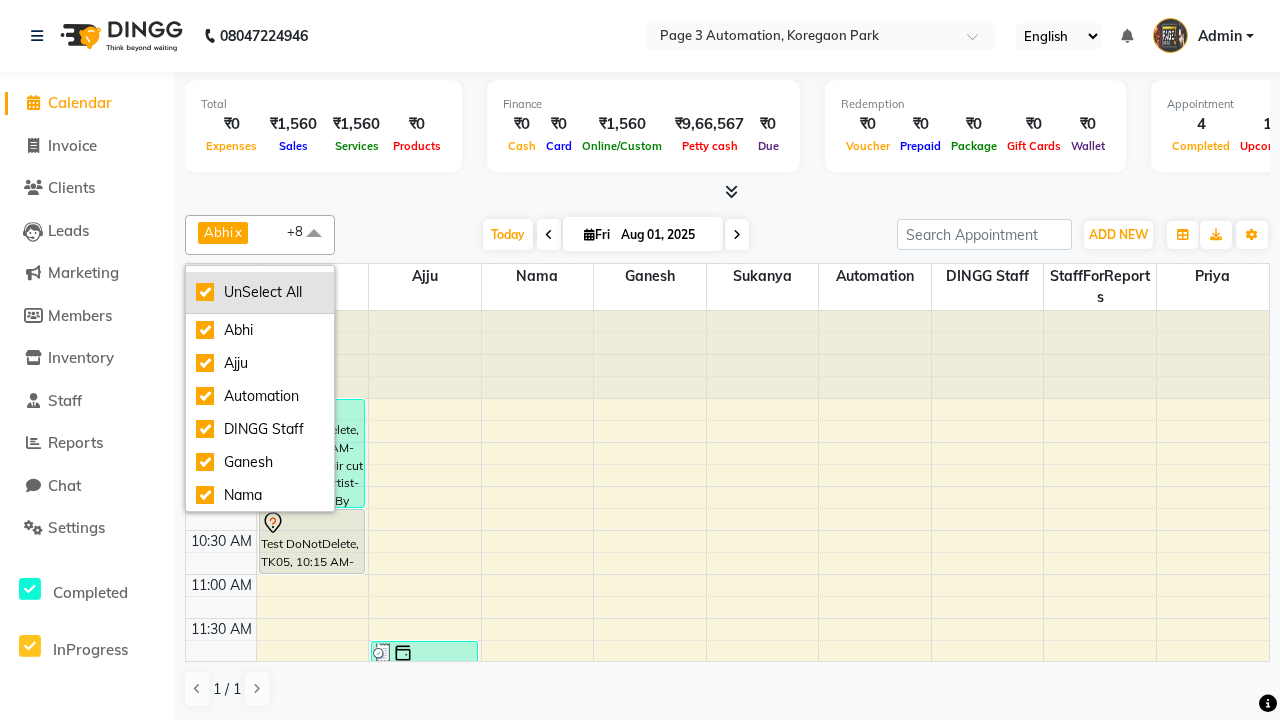 click on "UnSelect All" at bounding box center (260, 292) 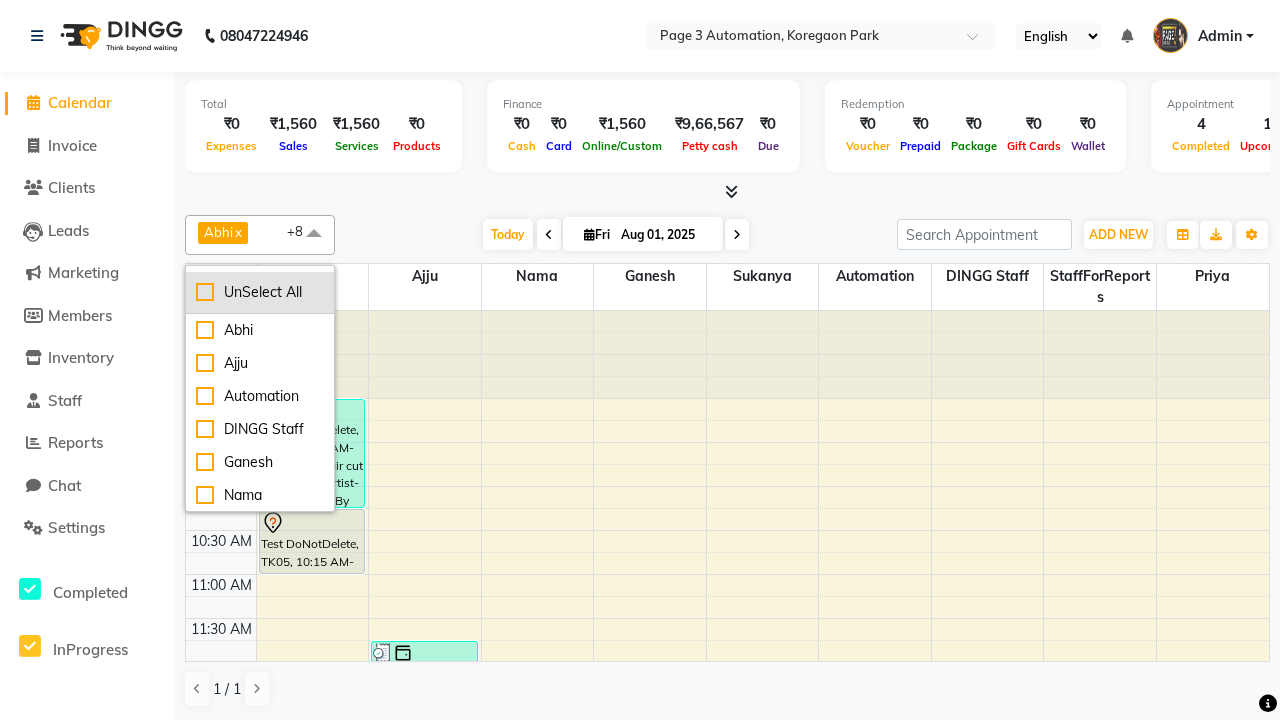 checkbox on "false" 